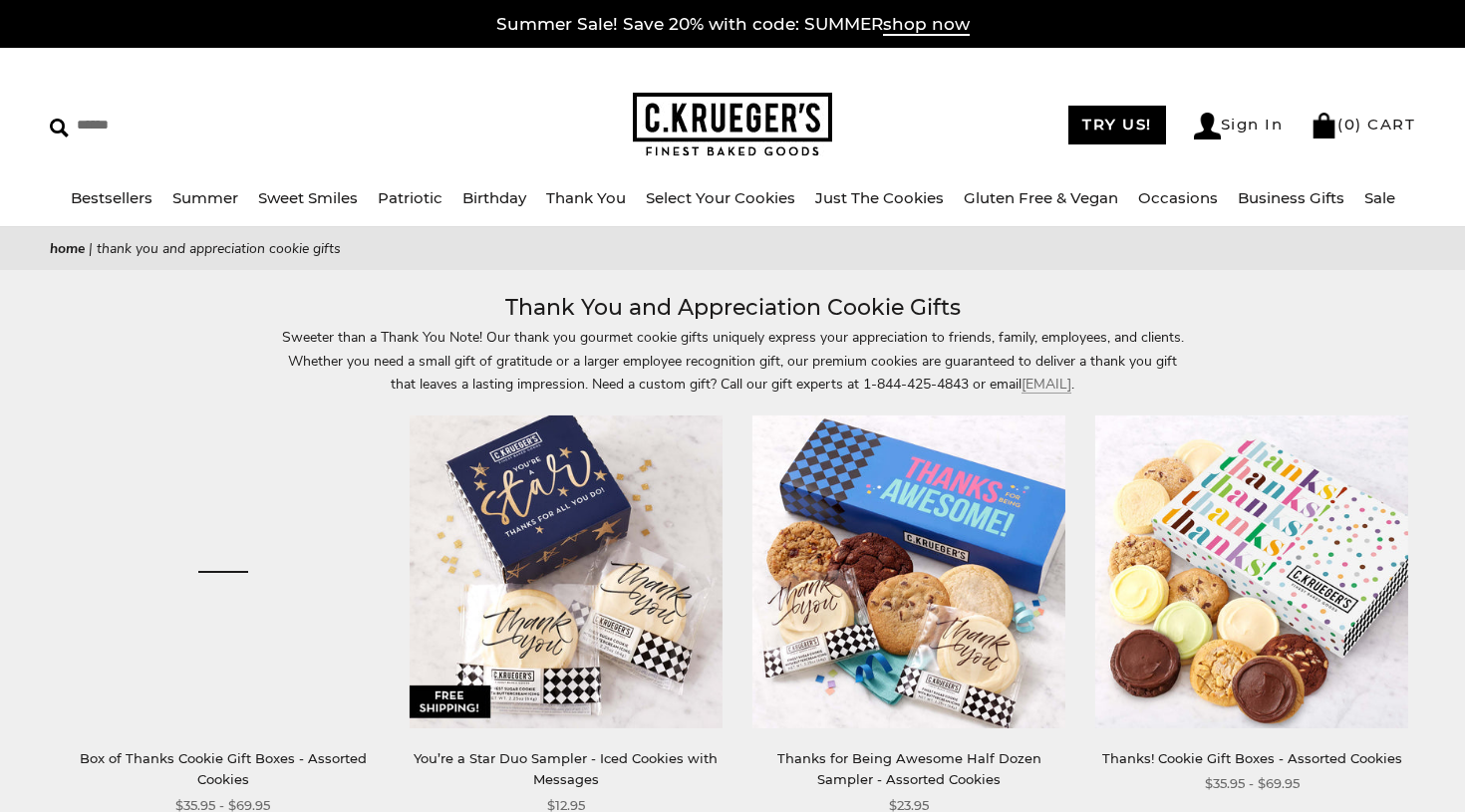 scroll, scrollTop: 0, scrollLeft: 0, axis: both 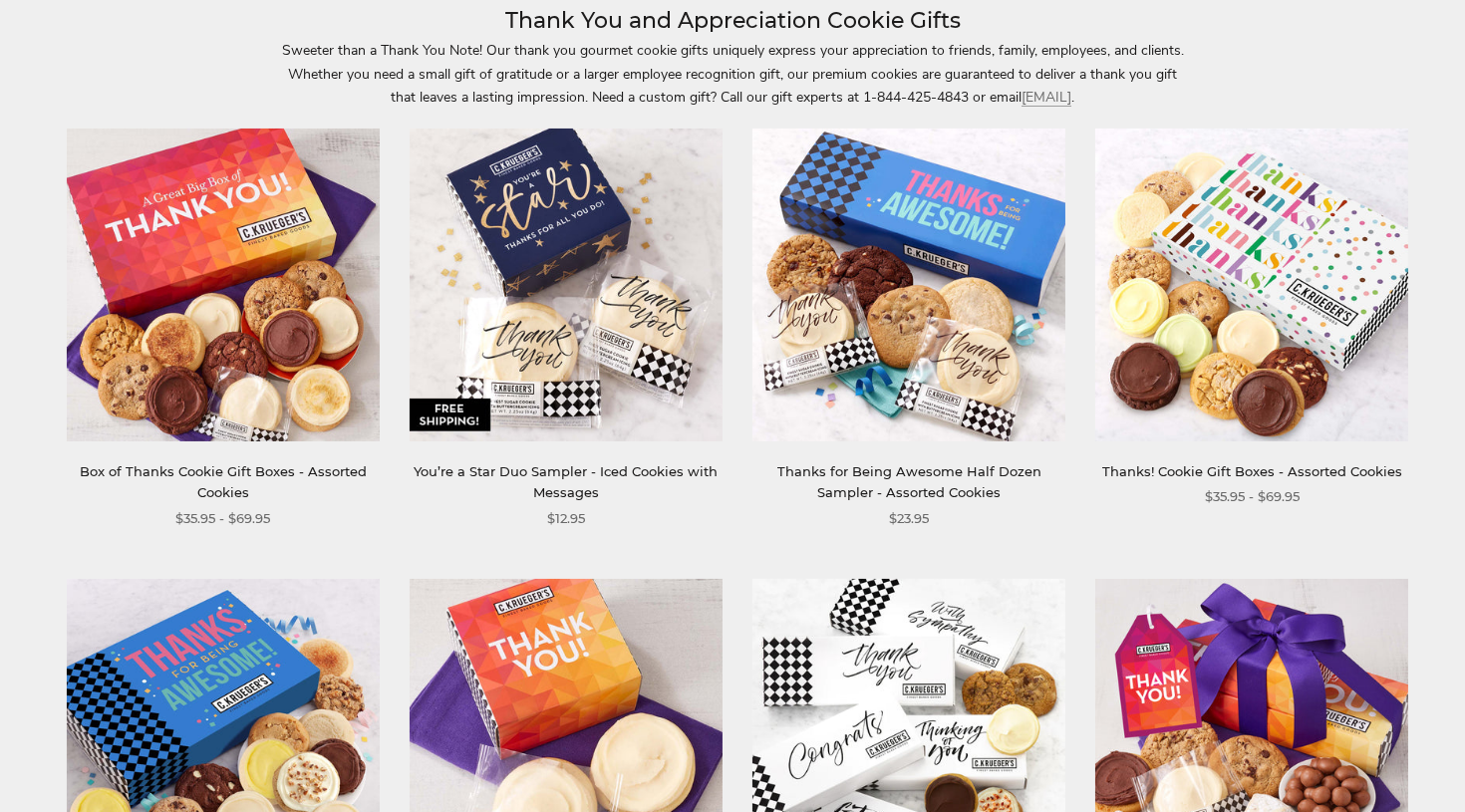 click at bounding box center (909, 285) 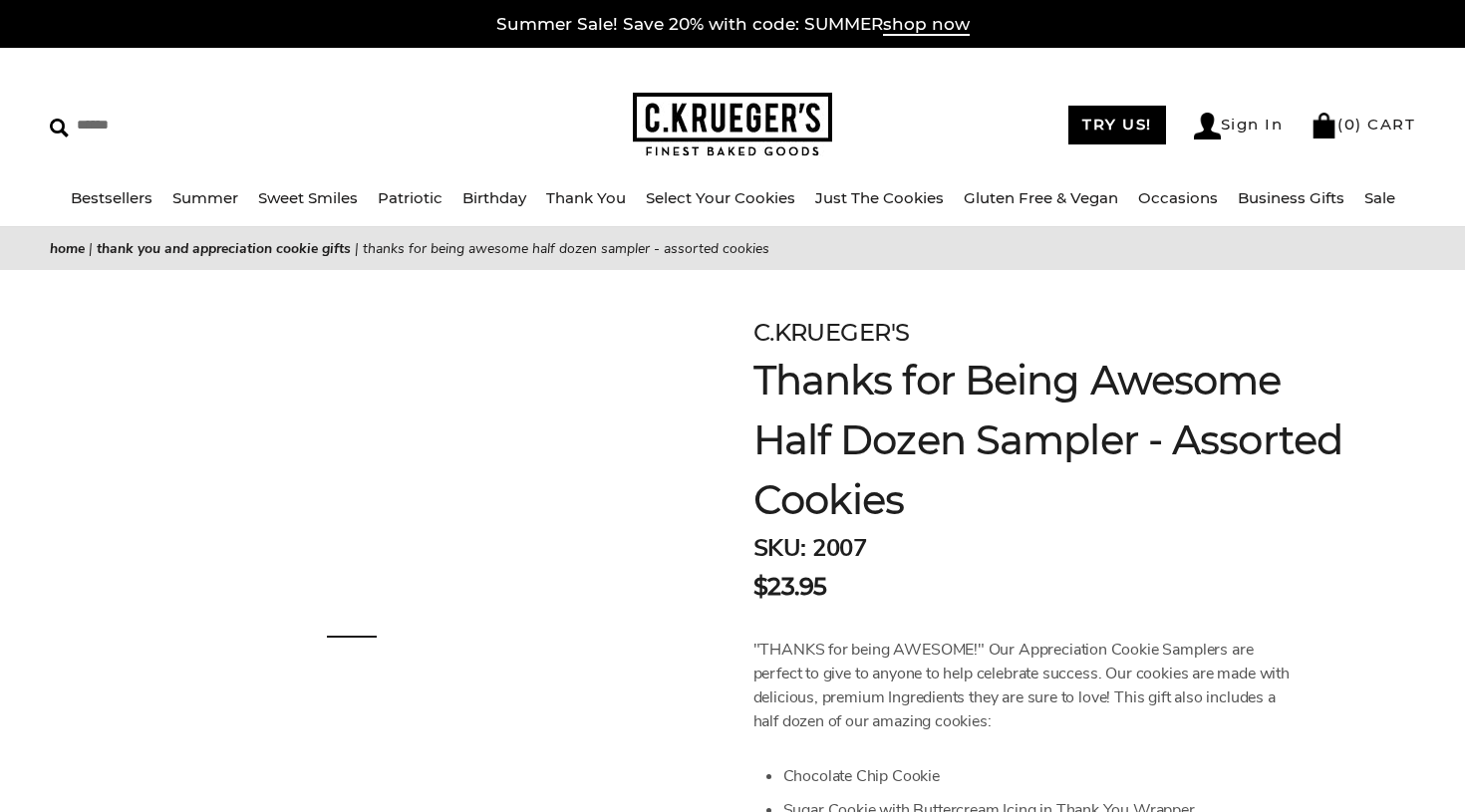 scroll, scrollTop: 0, scrollLeft: 0, axis: both 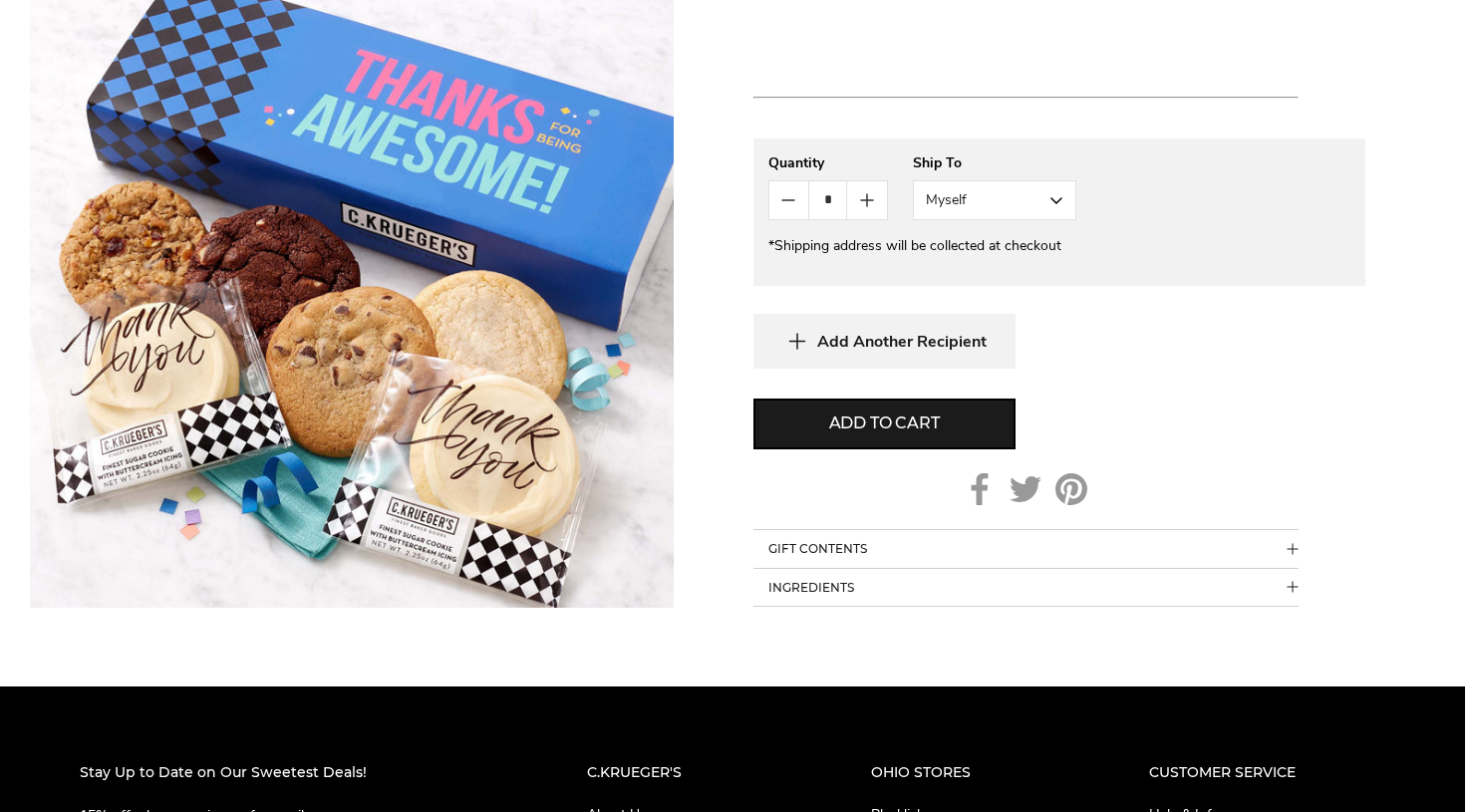 click on "Myself" at bounding box center (995, 200) 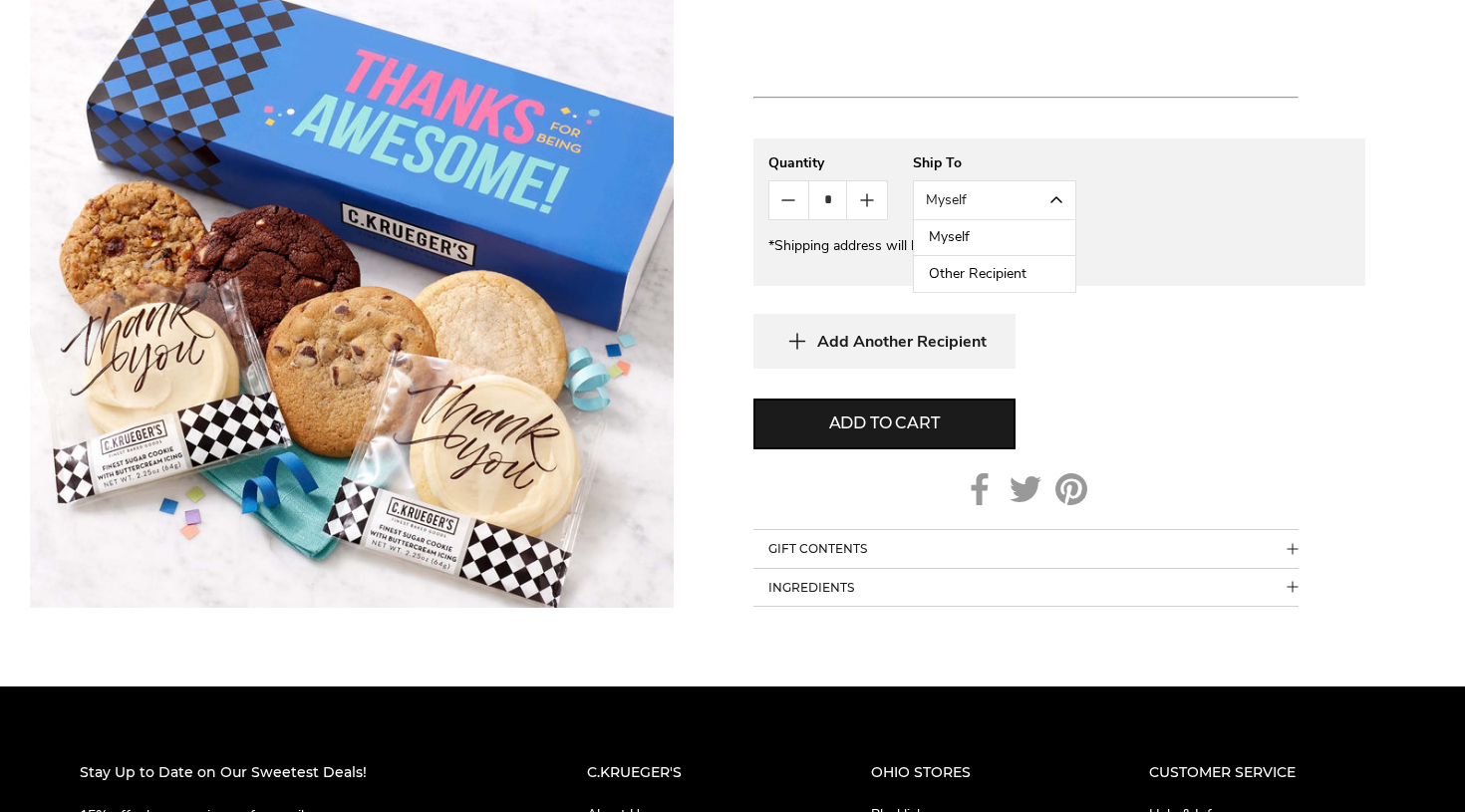 click on "Other Recipient" at bounding box center [995, 274] 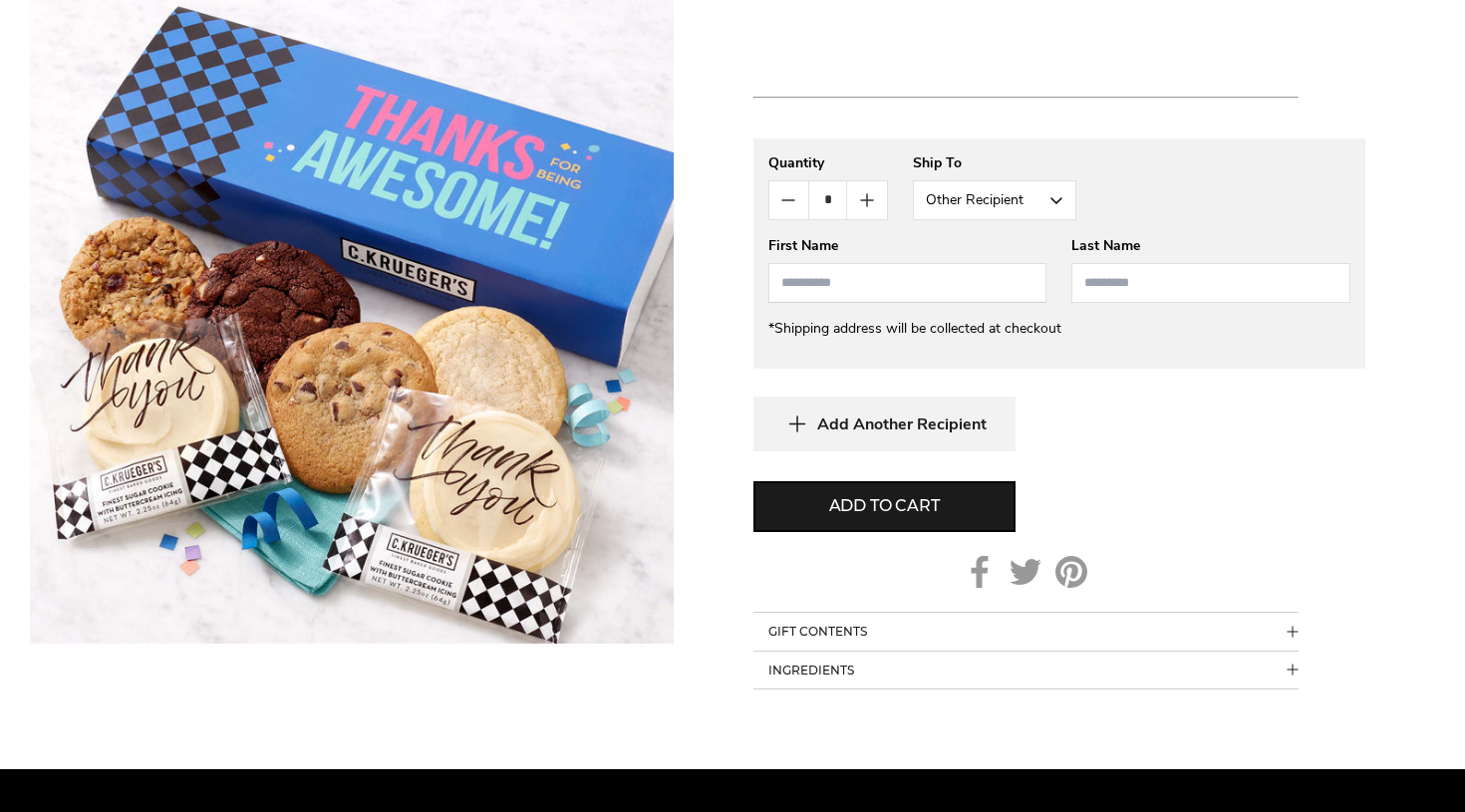 click at bounding box center [908, 283] 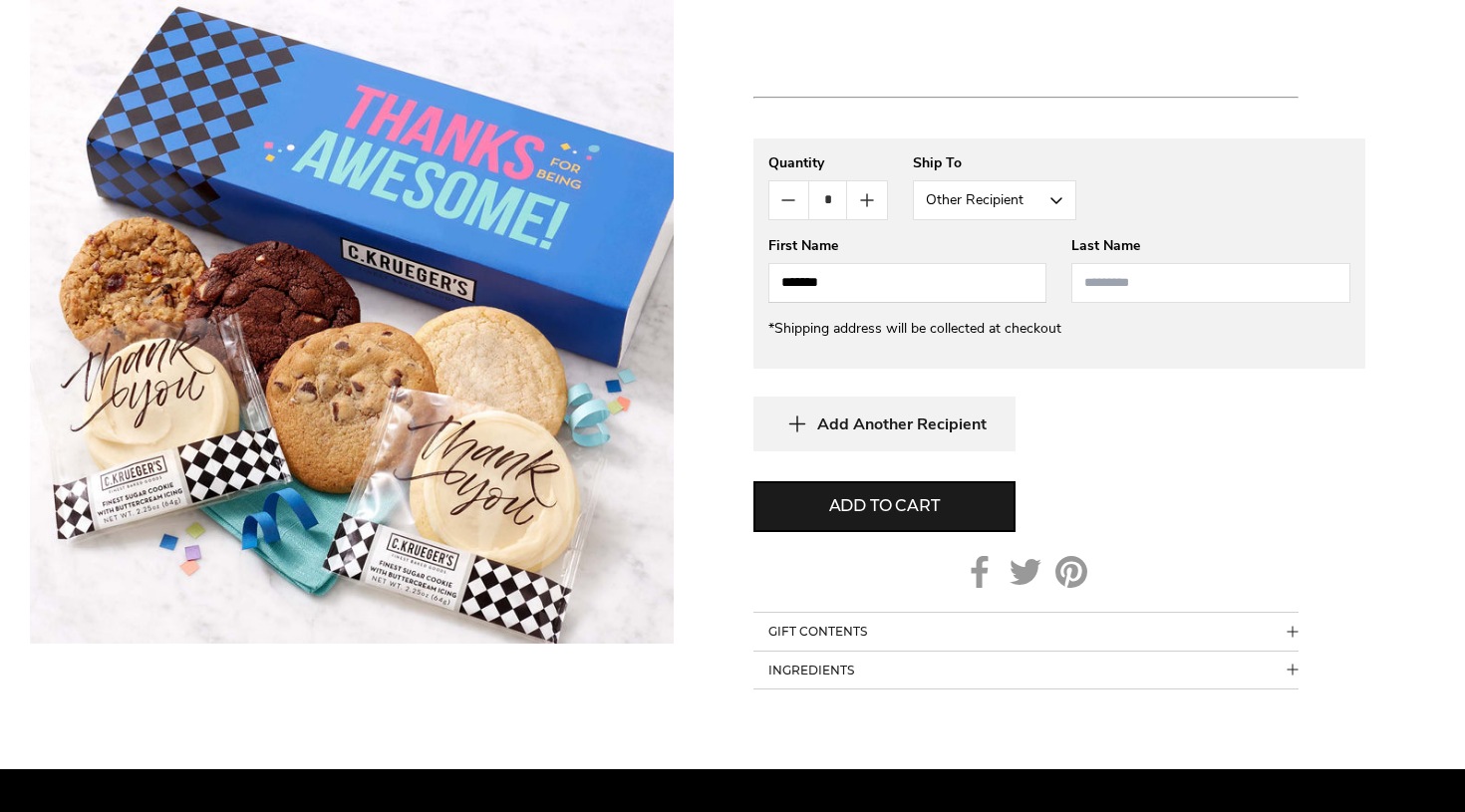 type on "******" 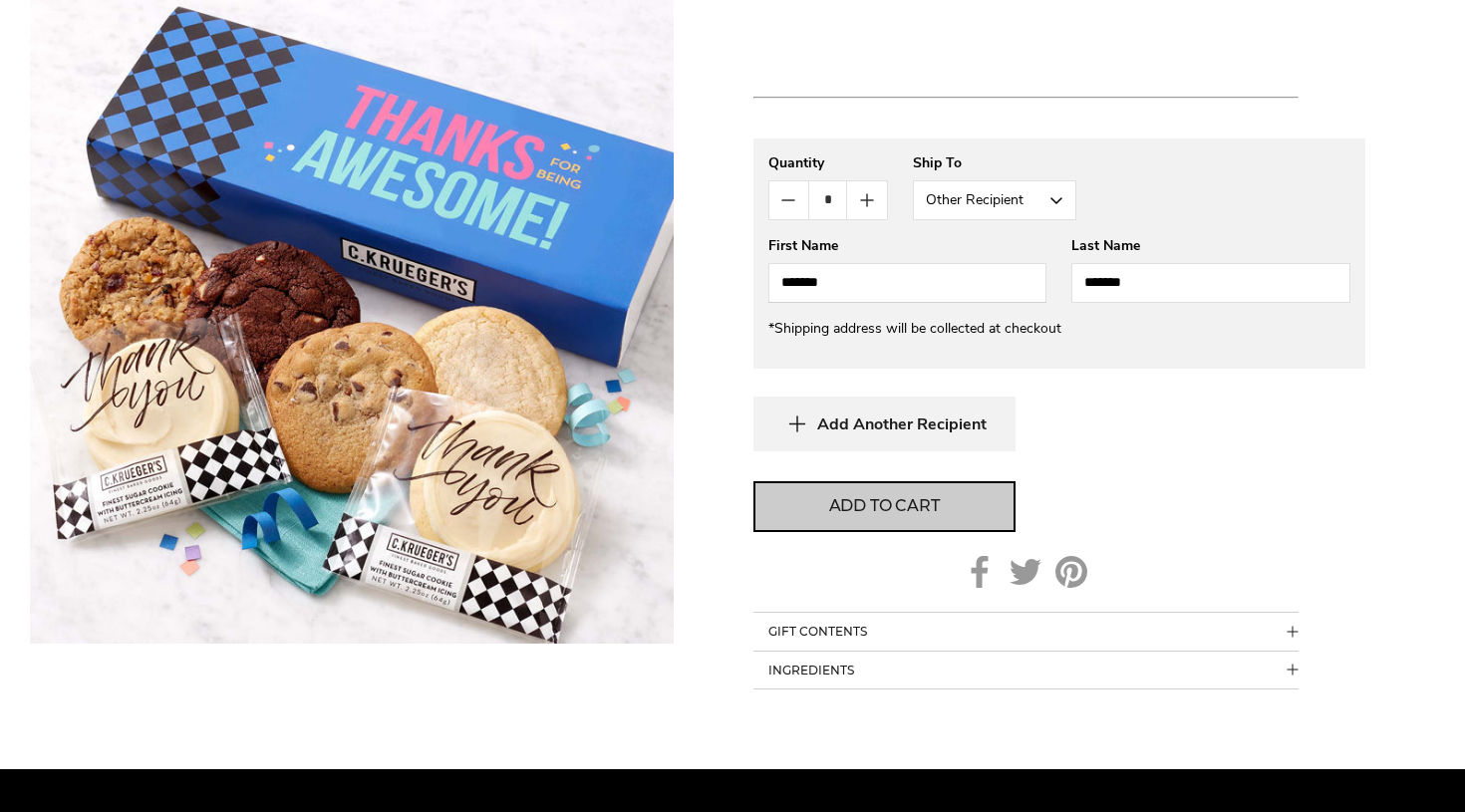 type on "*******" 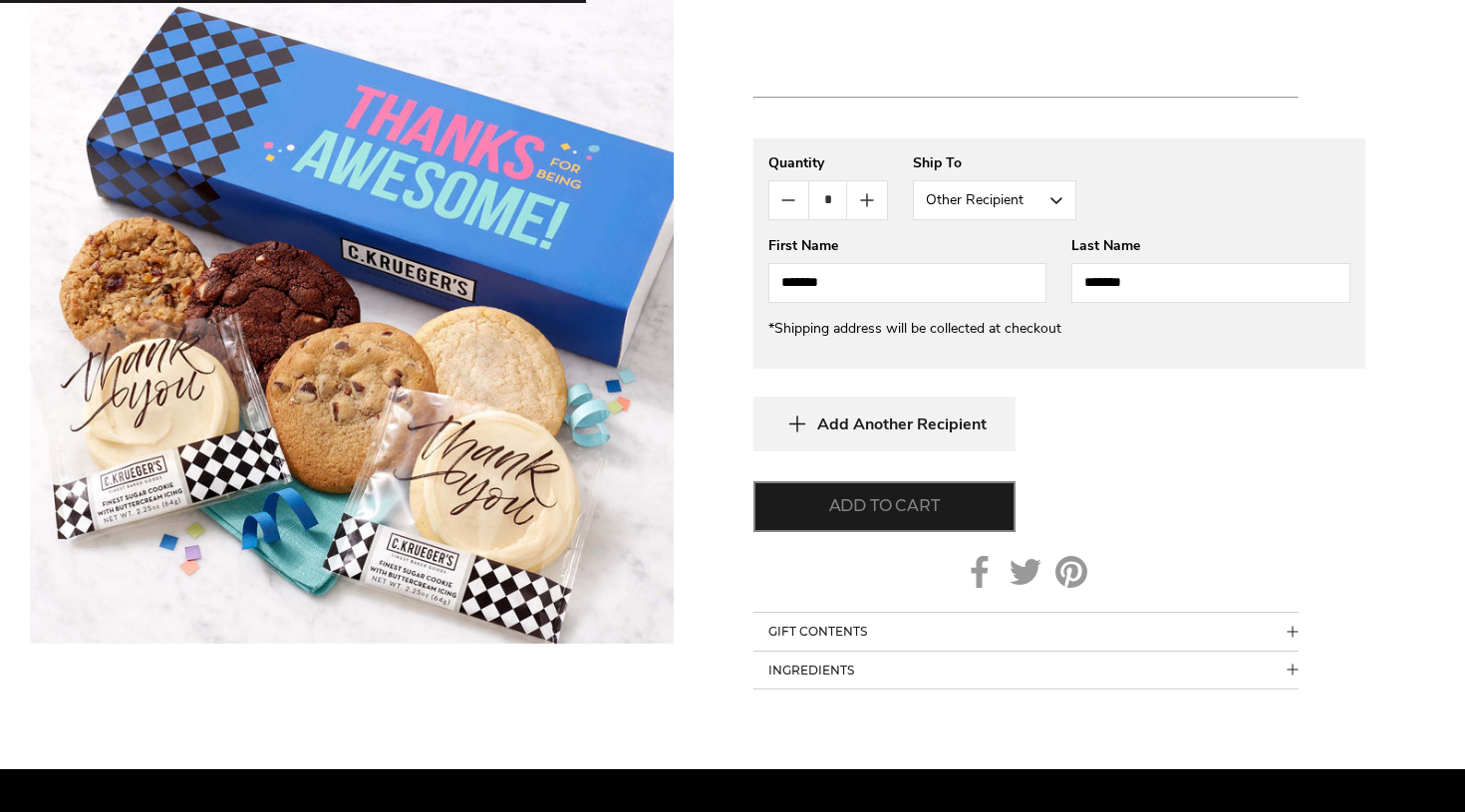 type 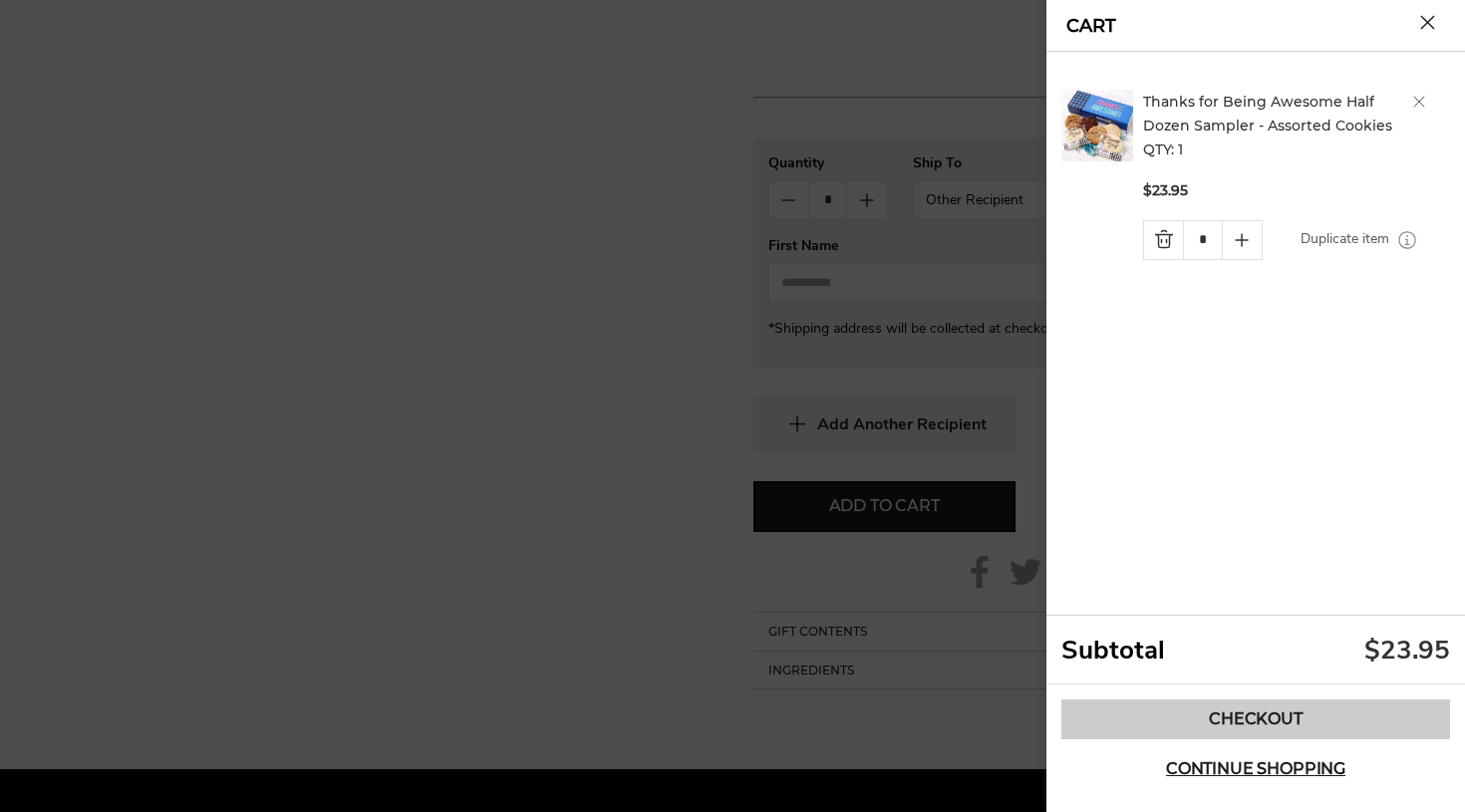 click on "Checkout" at bounding box center [1256, 719] 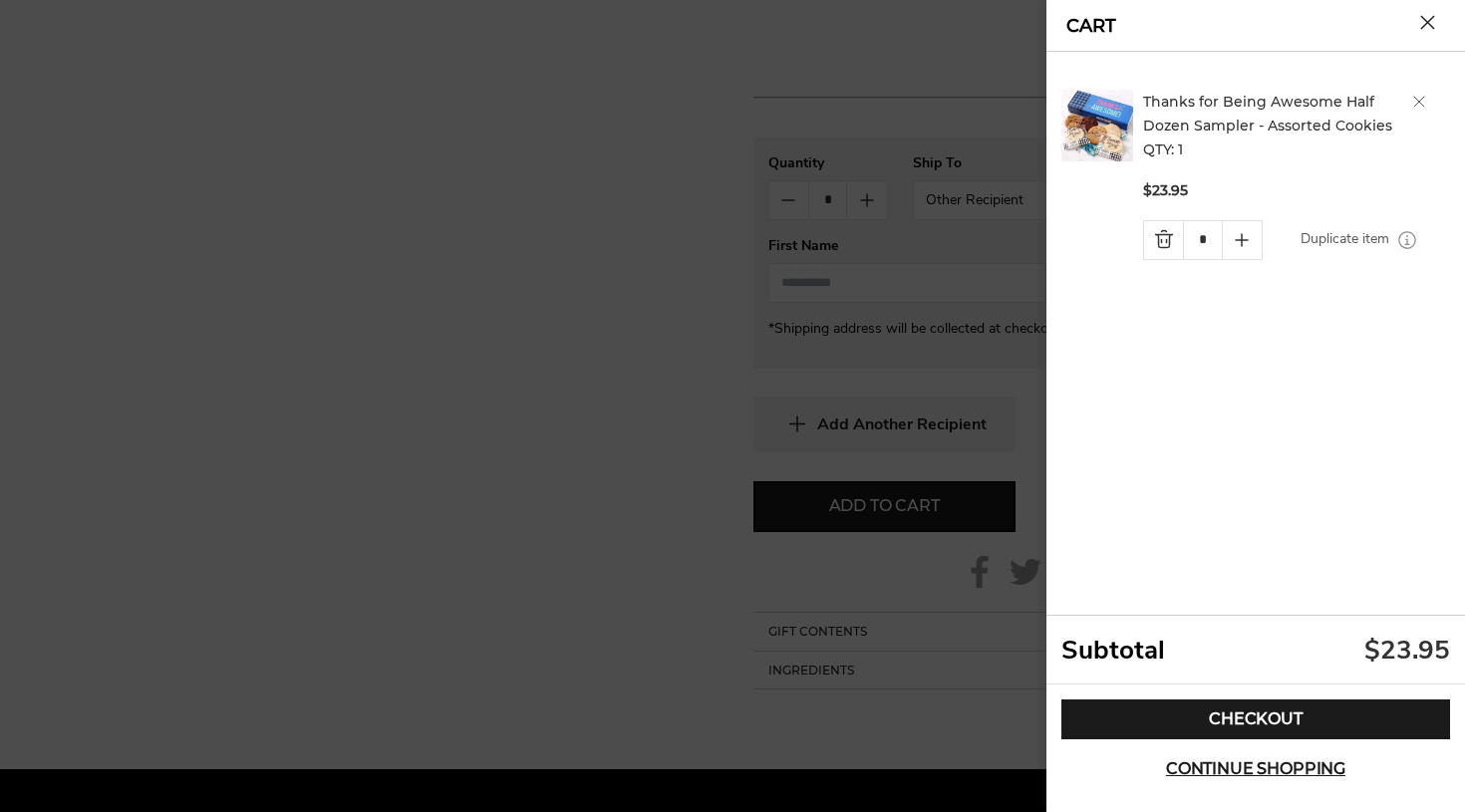 click at bounding box center [732, 406] 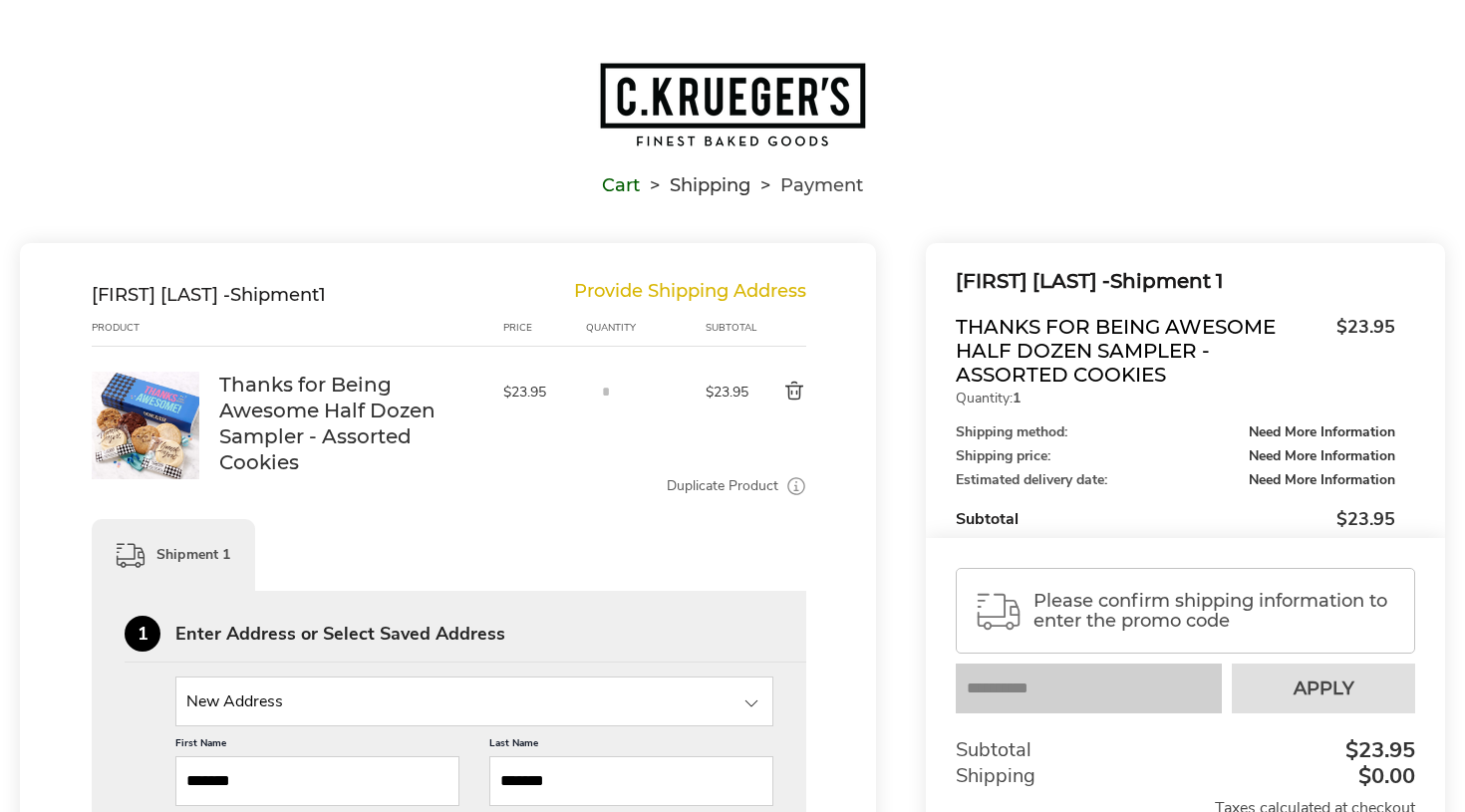 scroll, scrollTop: 0, scrollLeft: 0, axis: both 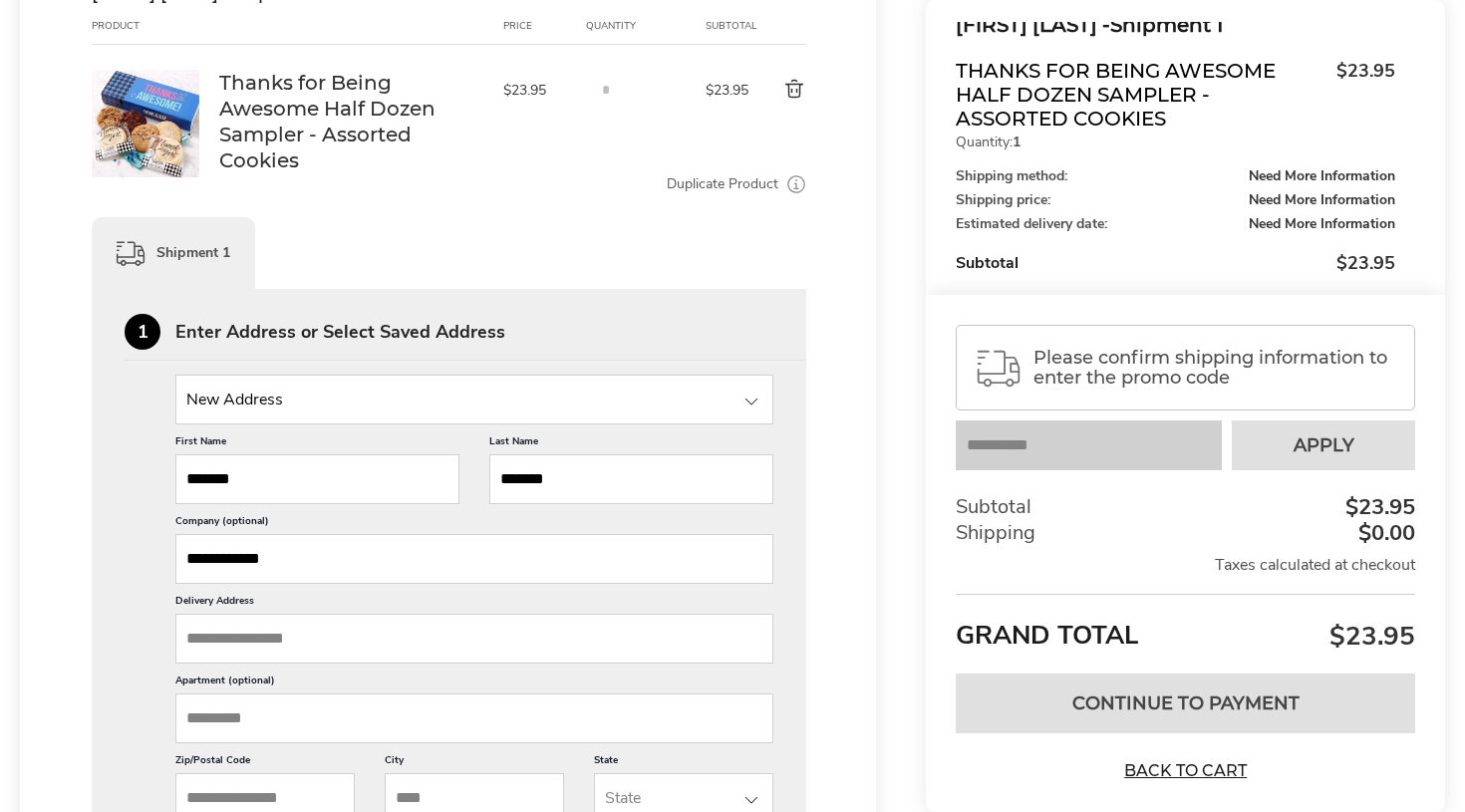type on "**********" 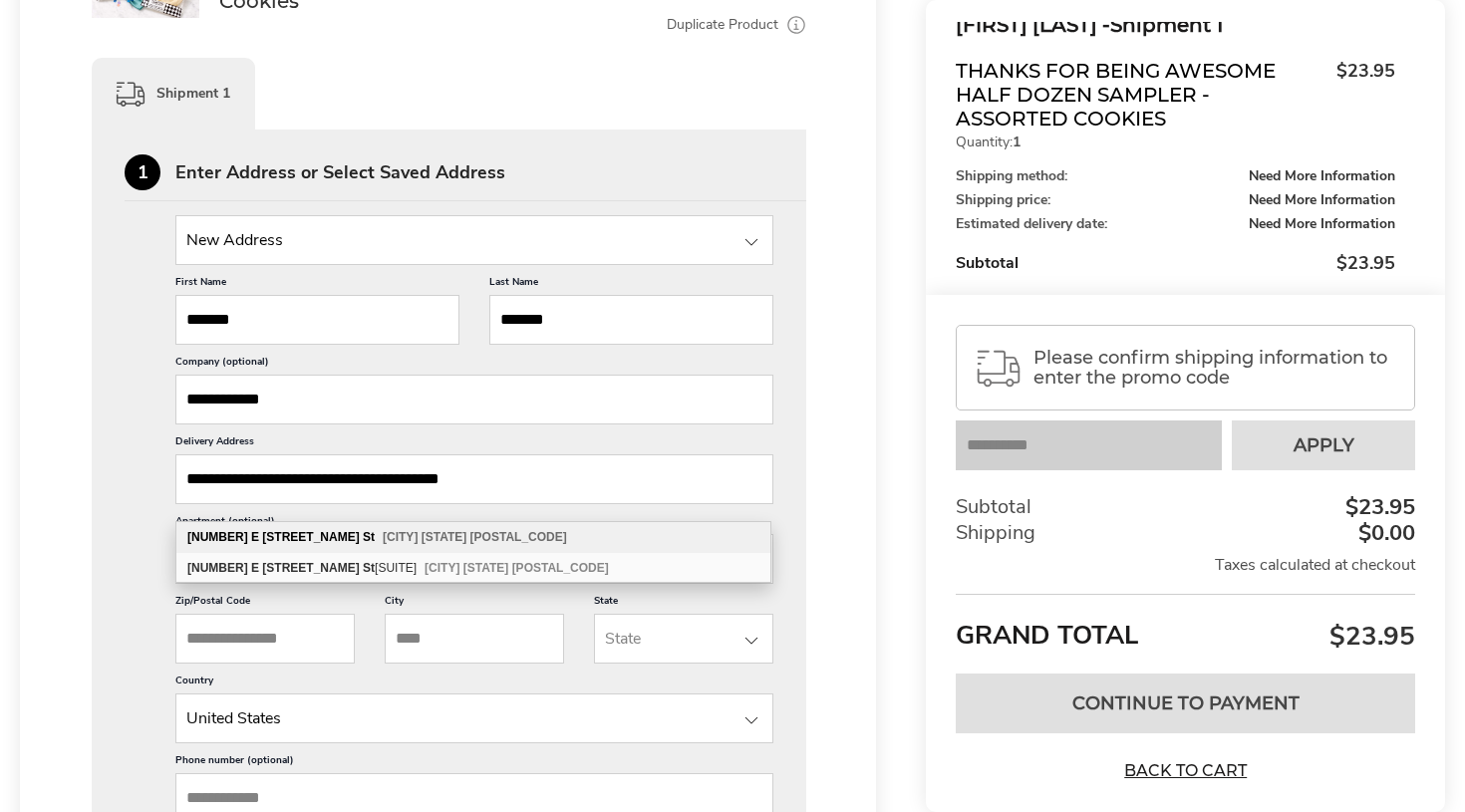scroll, scrollTop: 464, scrollLeft: 0, axis: vertical 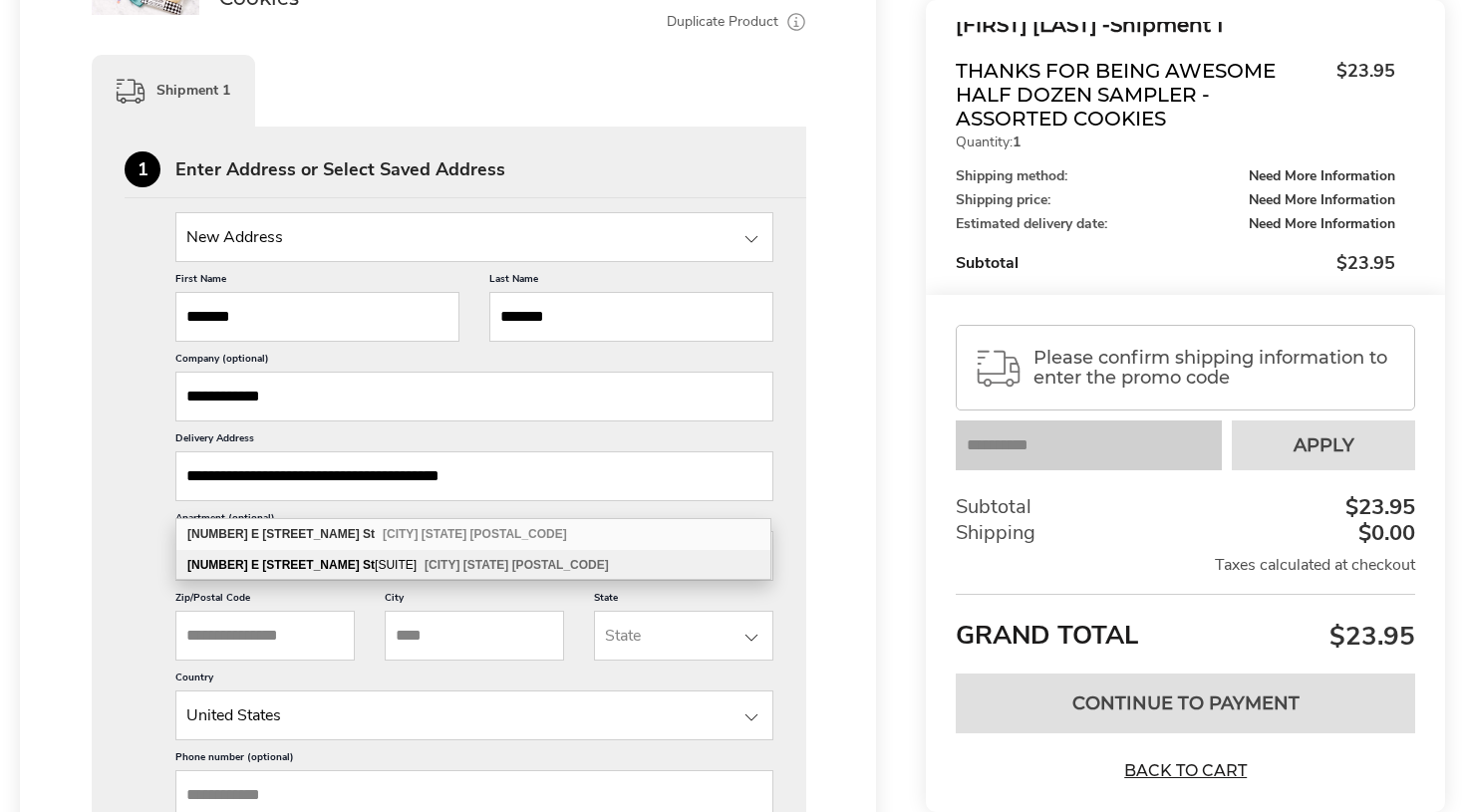 click on "Springfield" at bounding box center (441, 565) 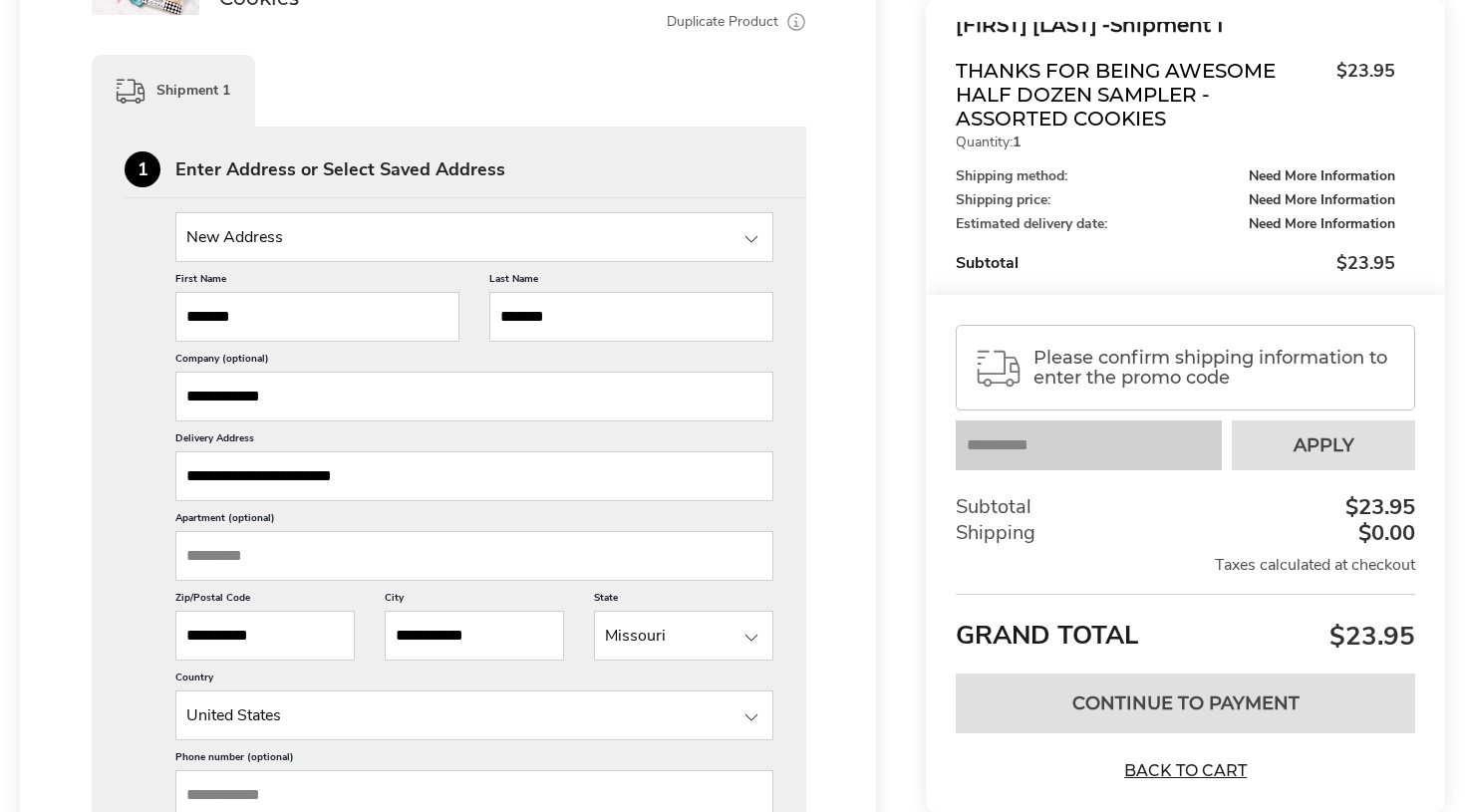 scroll, scrollTop: 471, scrollLeft: 0, axis: vertical 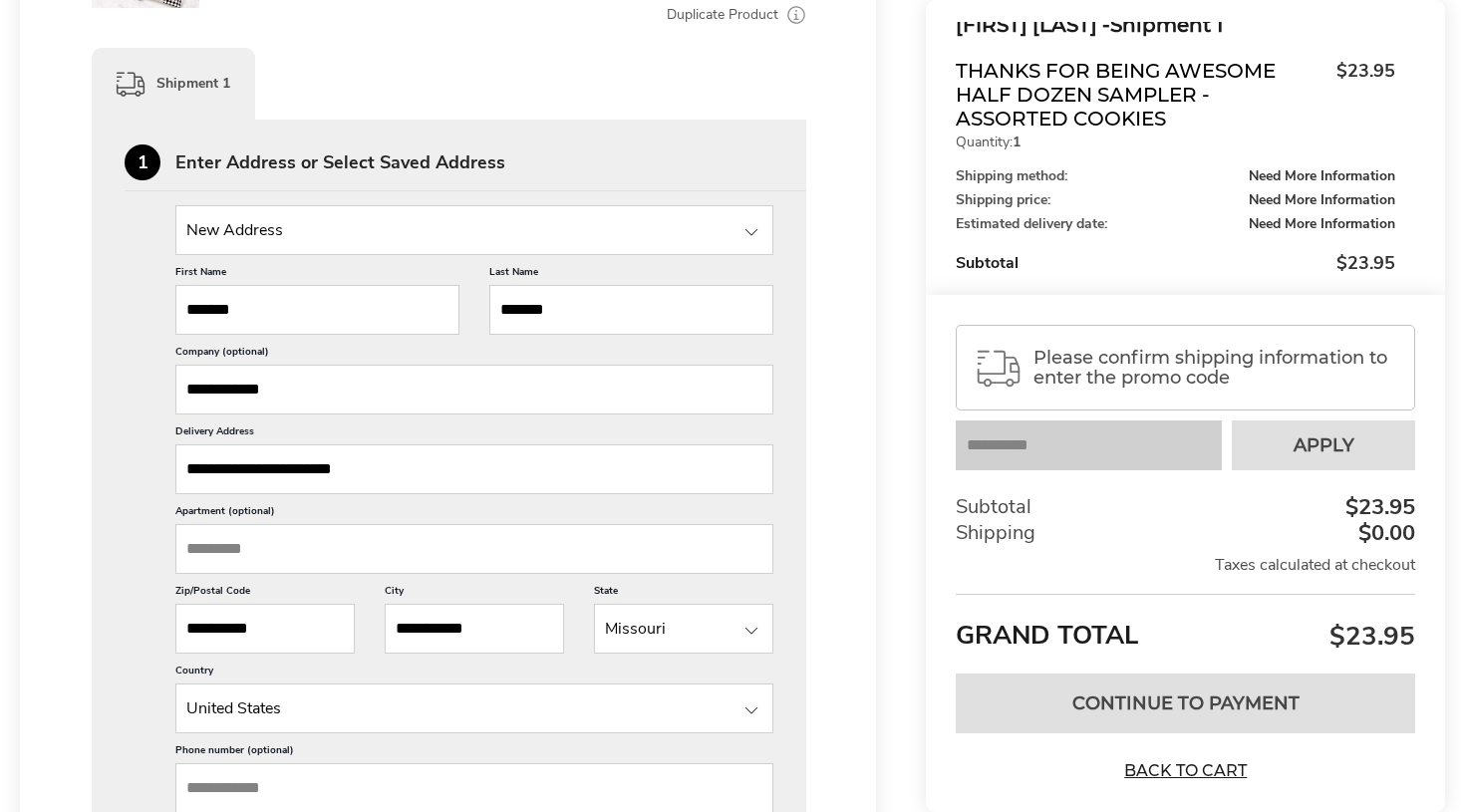 click on "**********" at bounding box center (474, 390) 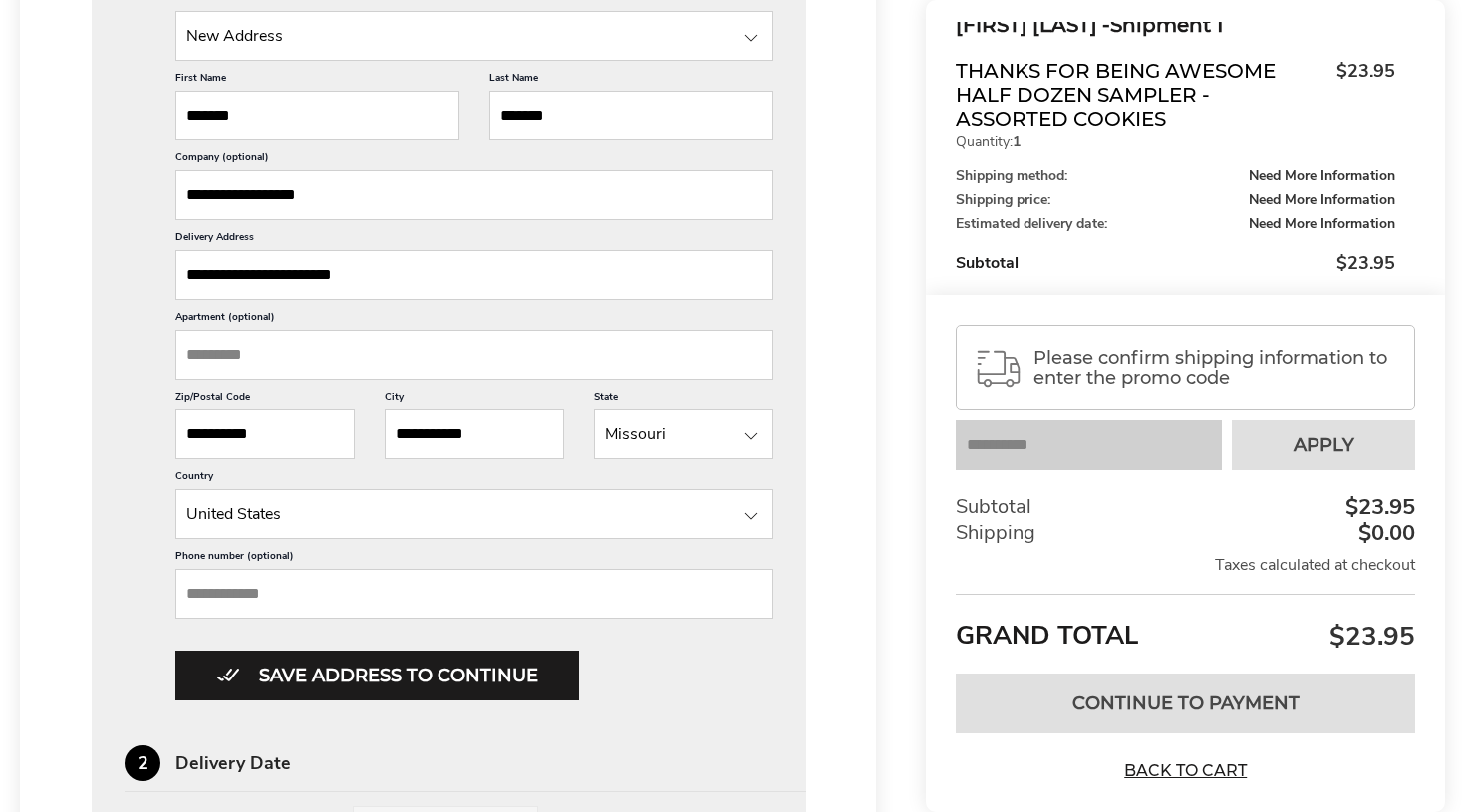 scroll, scrollTop: 665, scrollLeft: 0, axis: vertical 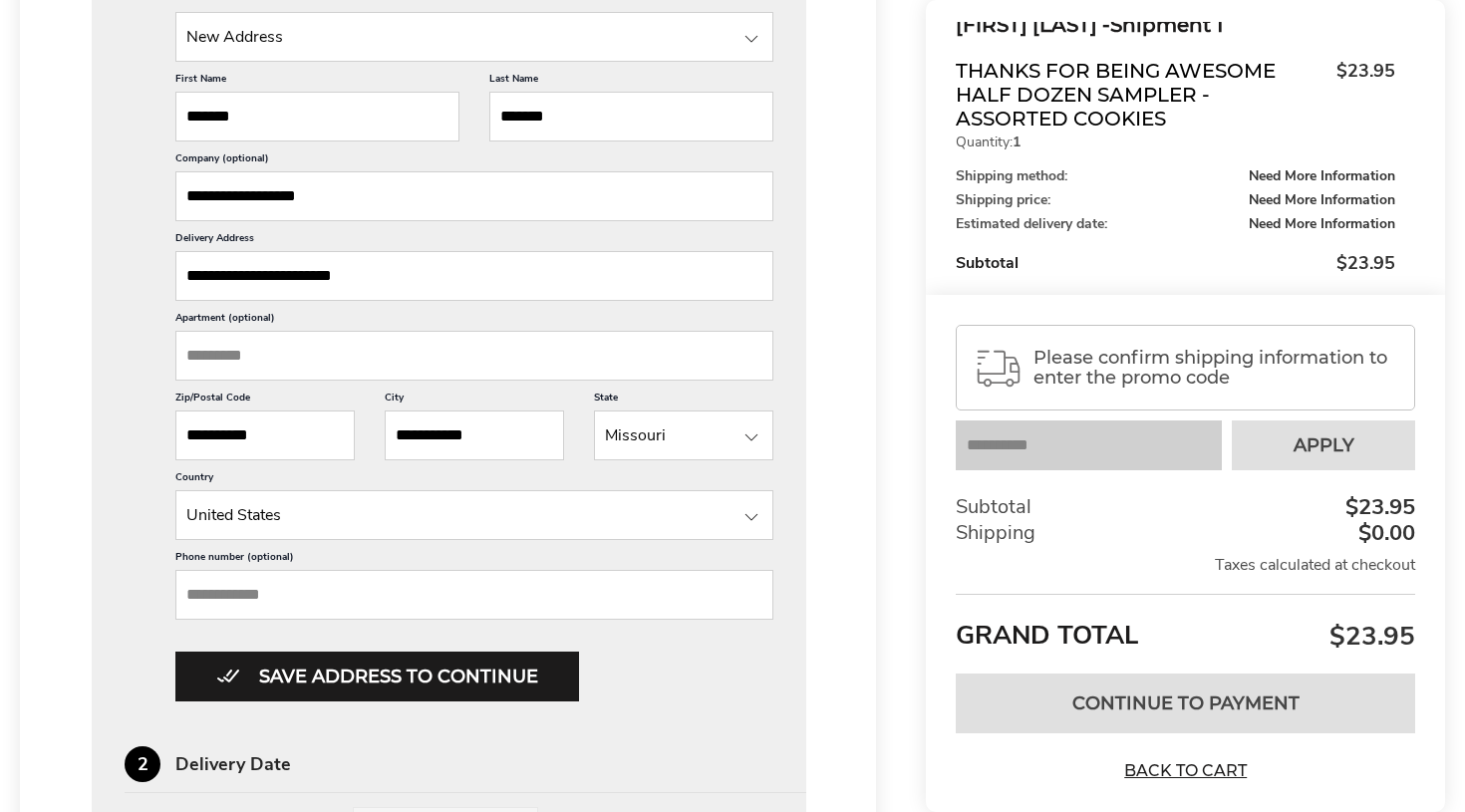 type on "**********" 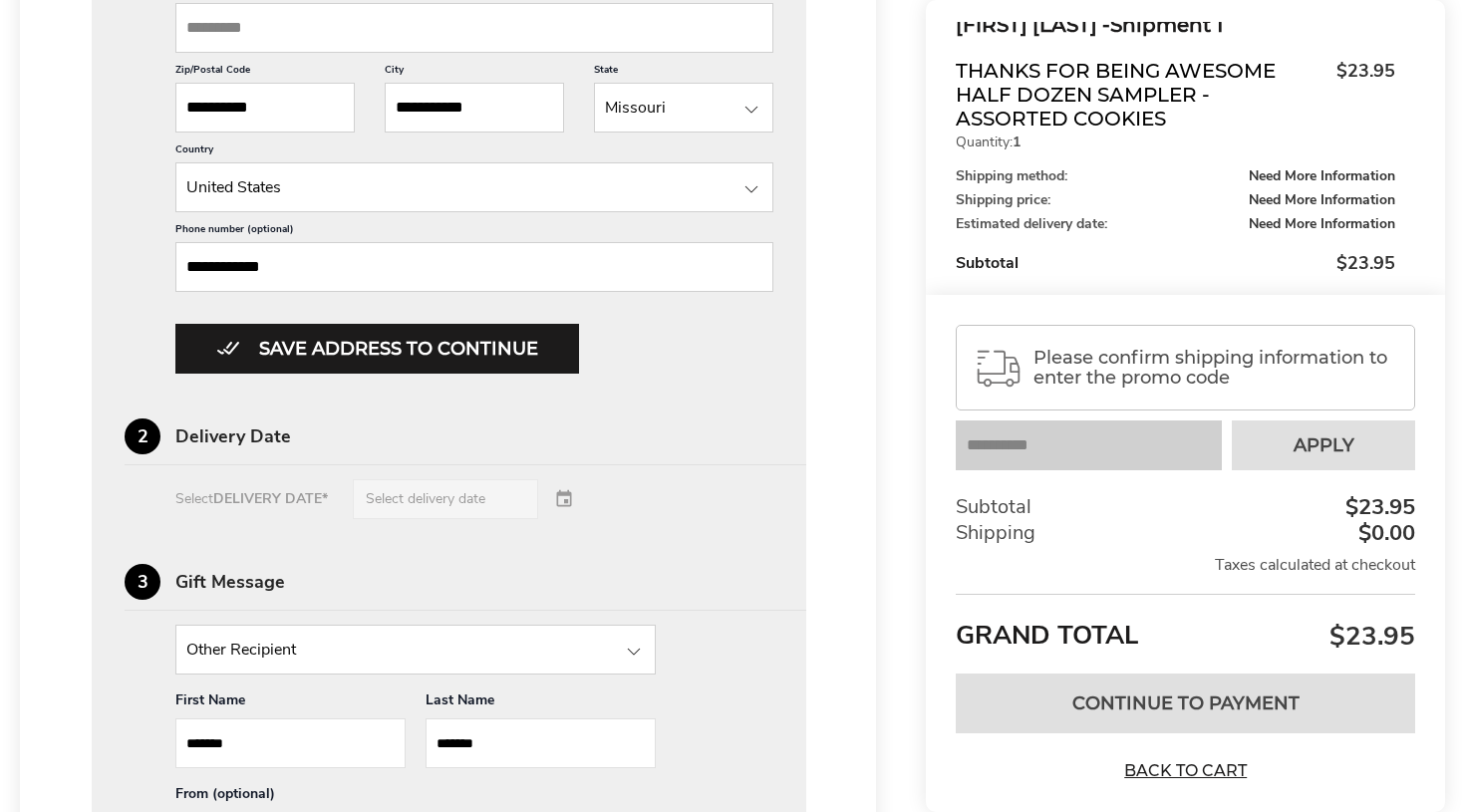scroll, scrollTop: 999, scrollLeft: 0, axis: vertical 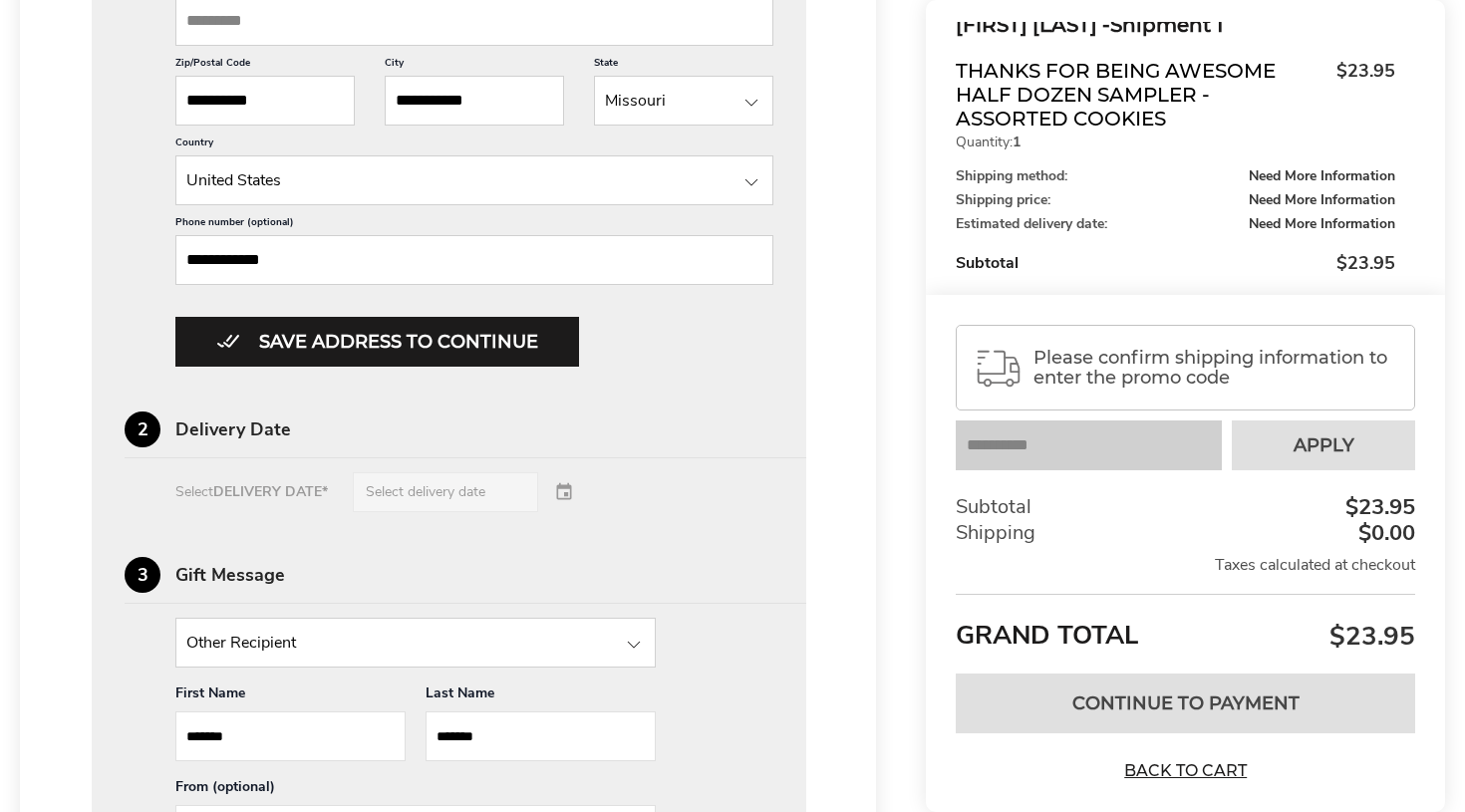 type on "**********" 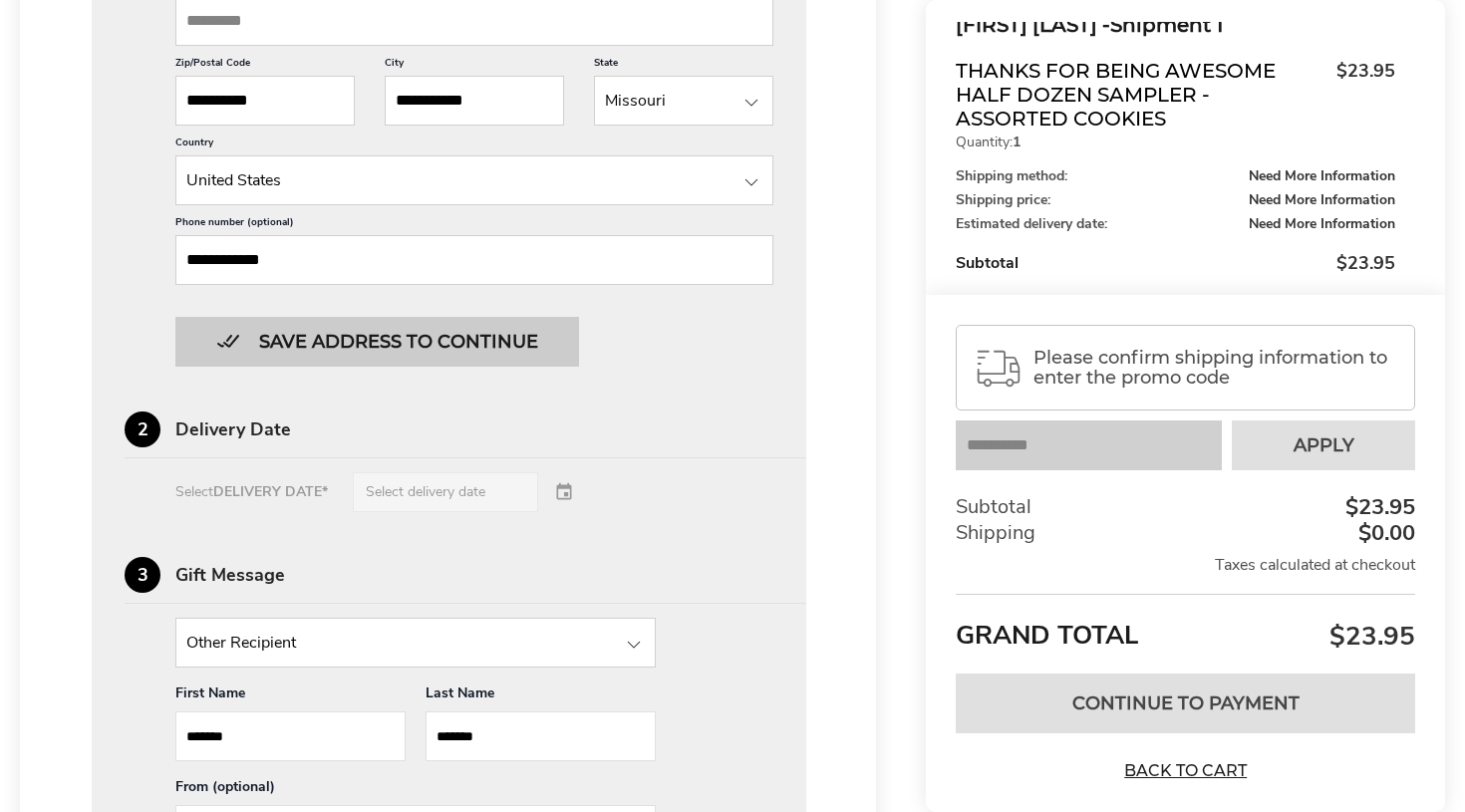 click on "Save address to continue" at bounding box center [377, 342] 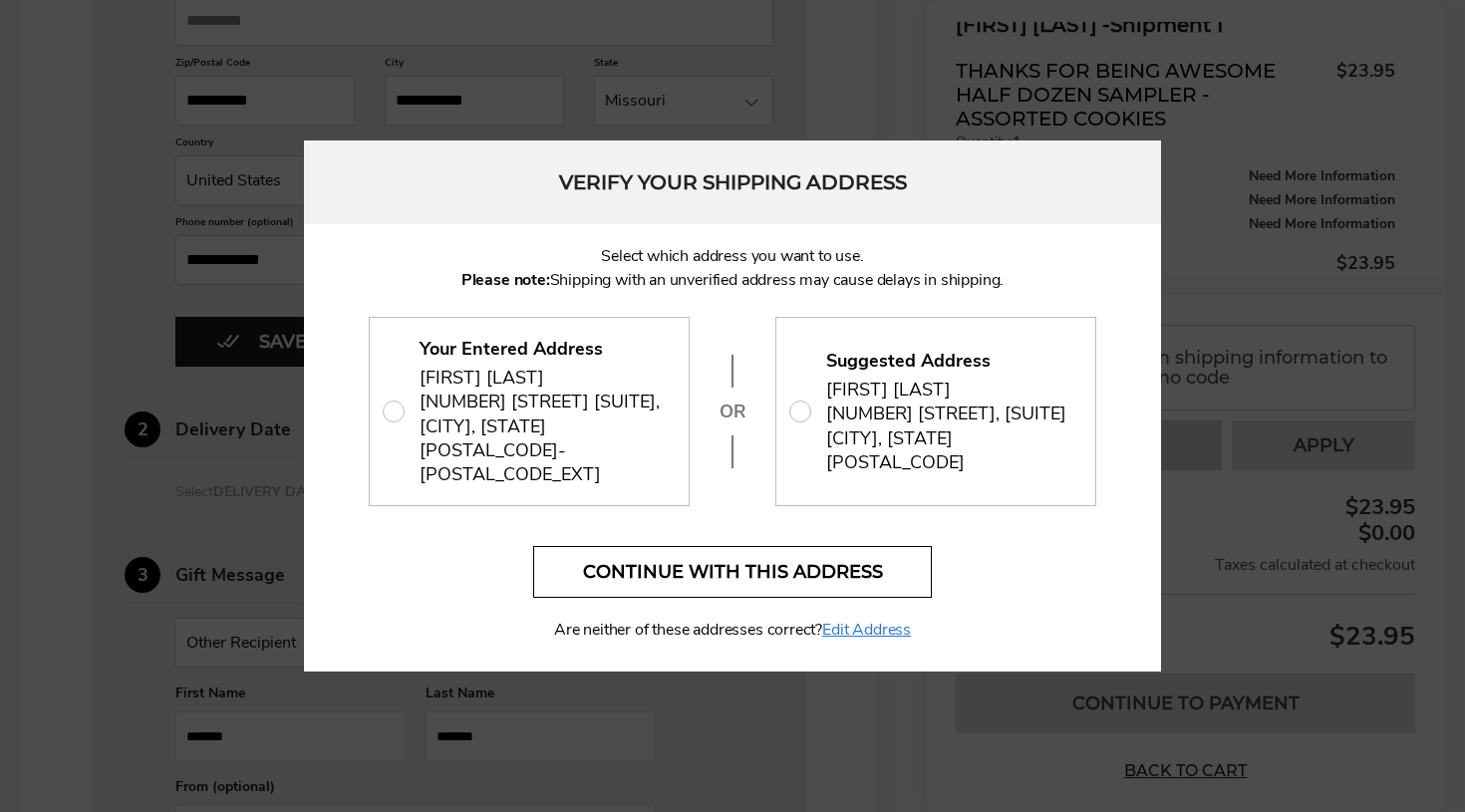 click on "Continue with this address" at bounding box center (732, 572) 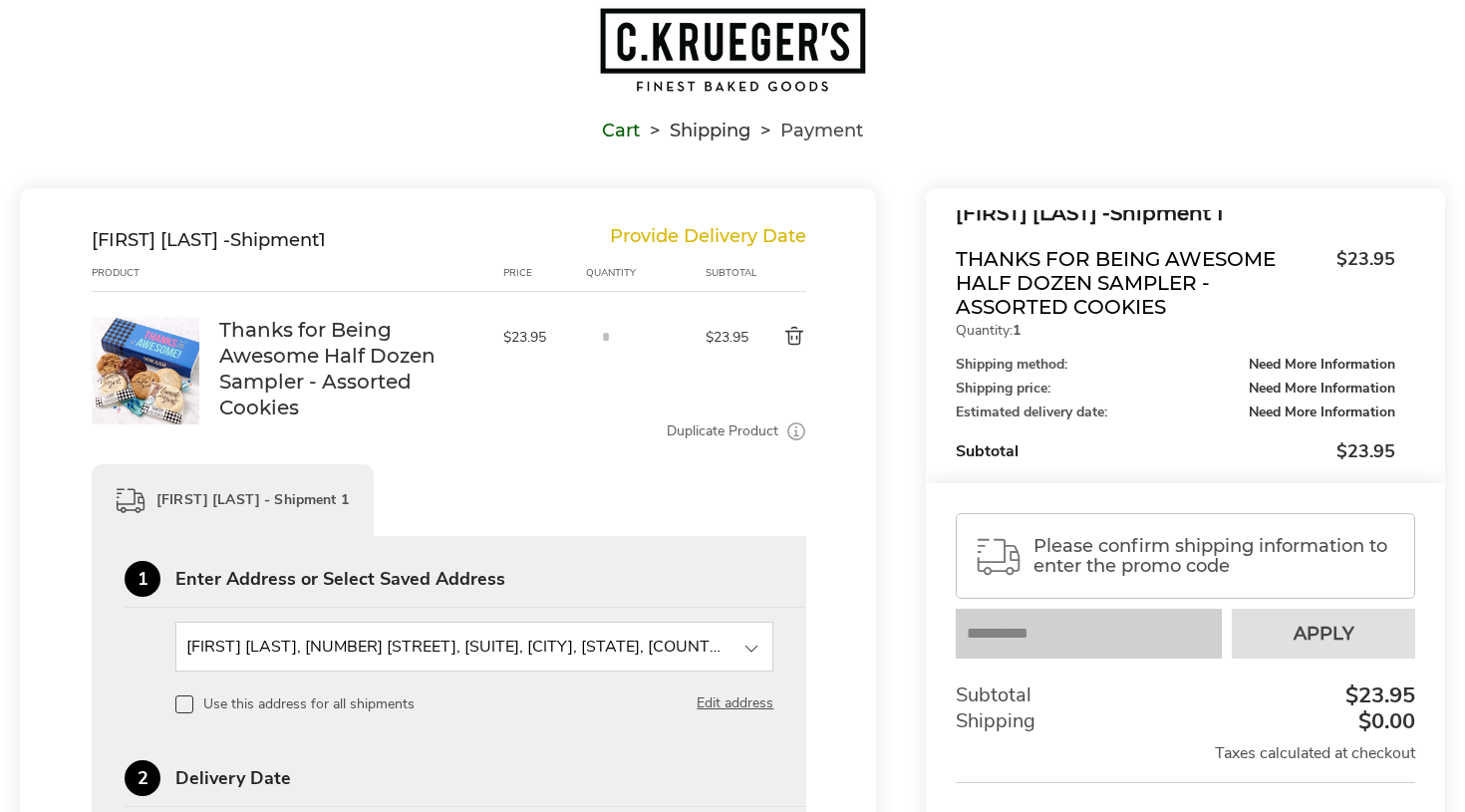 scroll, scrollTop: 51, scrollLeft: 0, axis: vertical 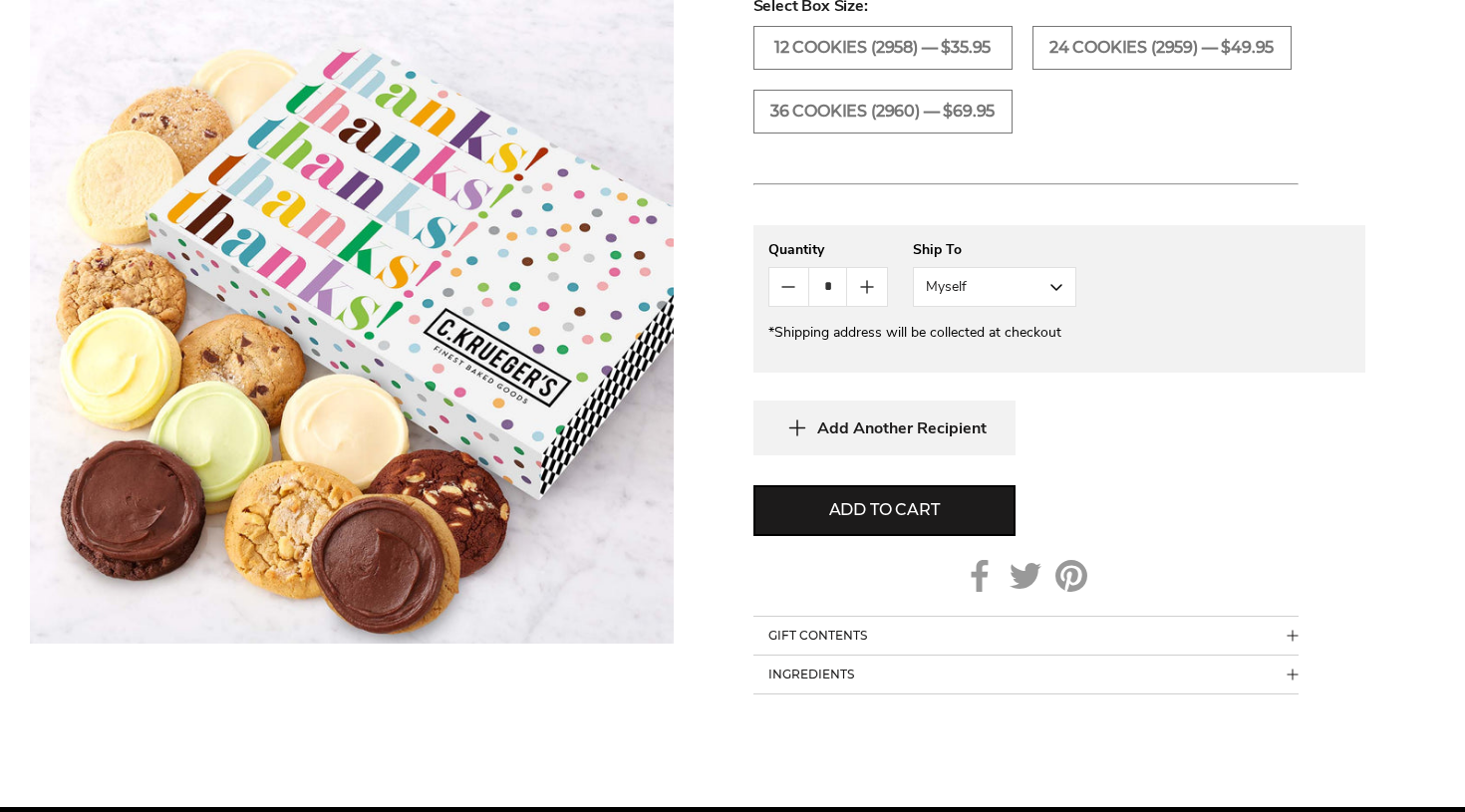 click on "Myself" at bounding box center (995, 287) 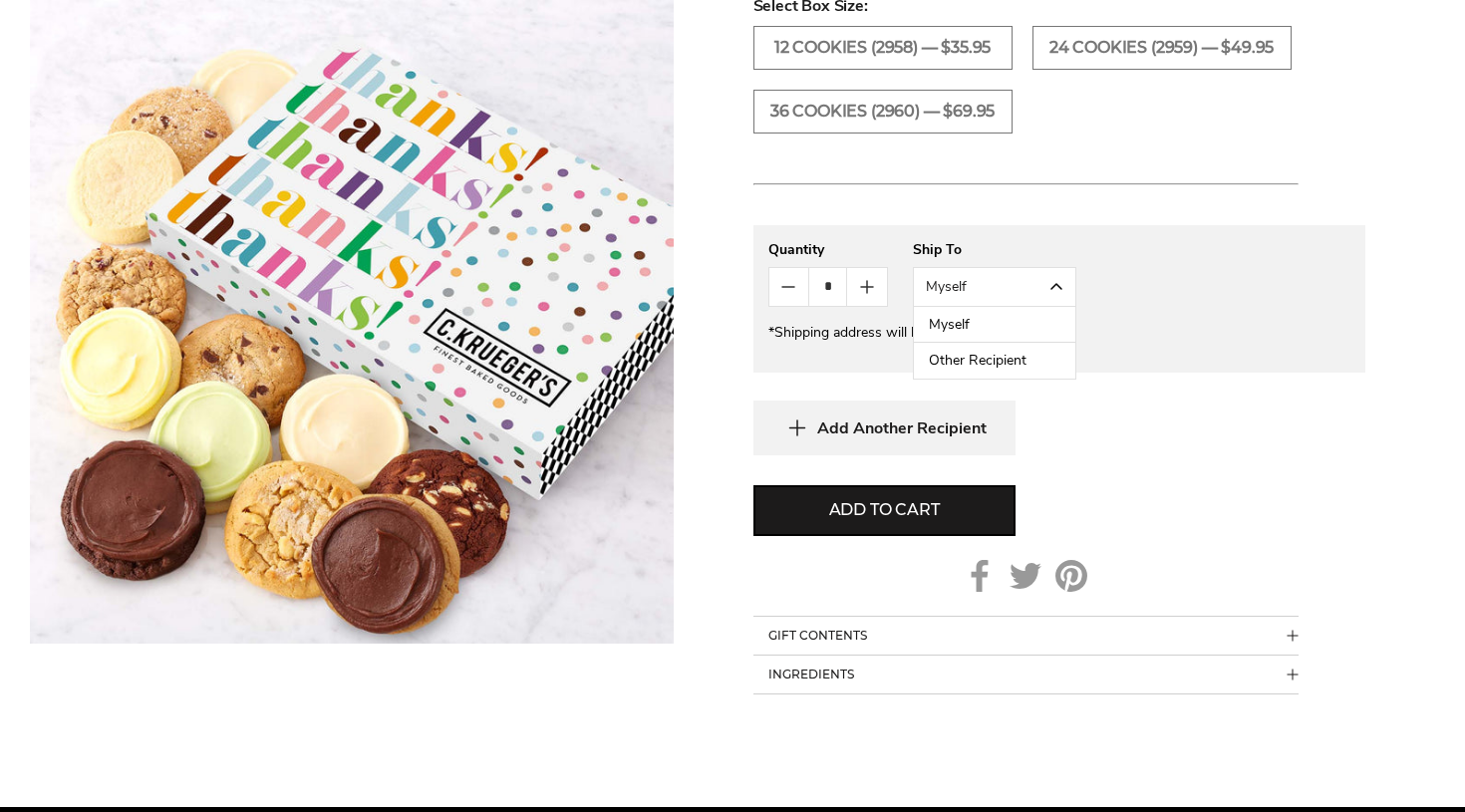 click on "Other Recipient" at bounding box center (995, 361) 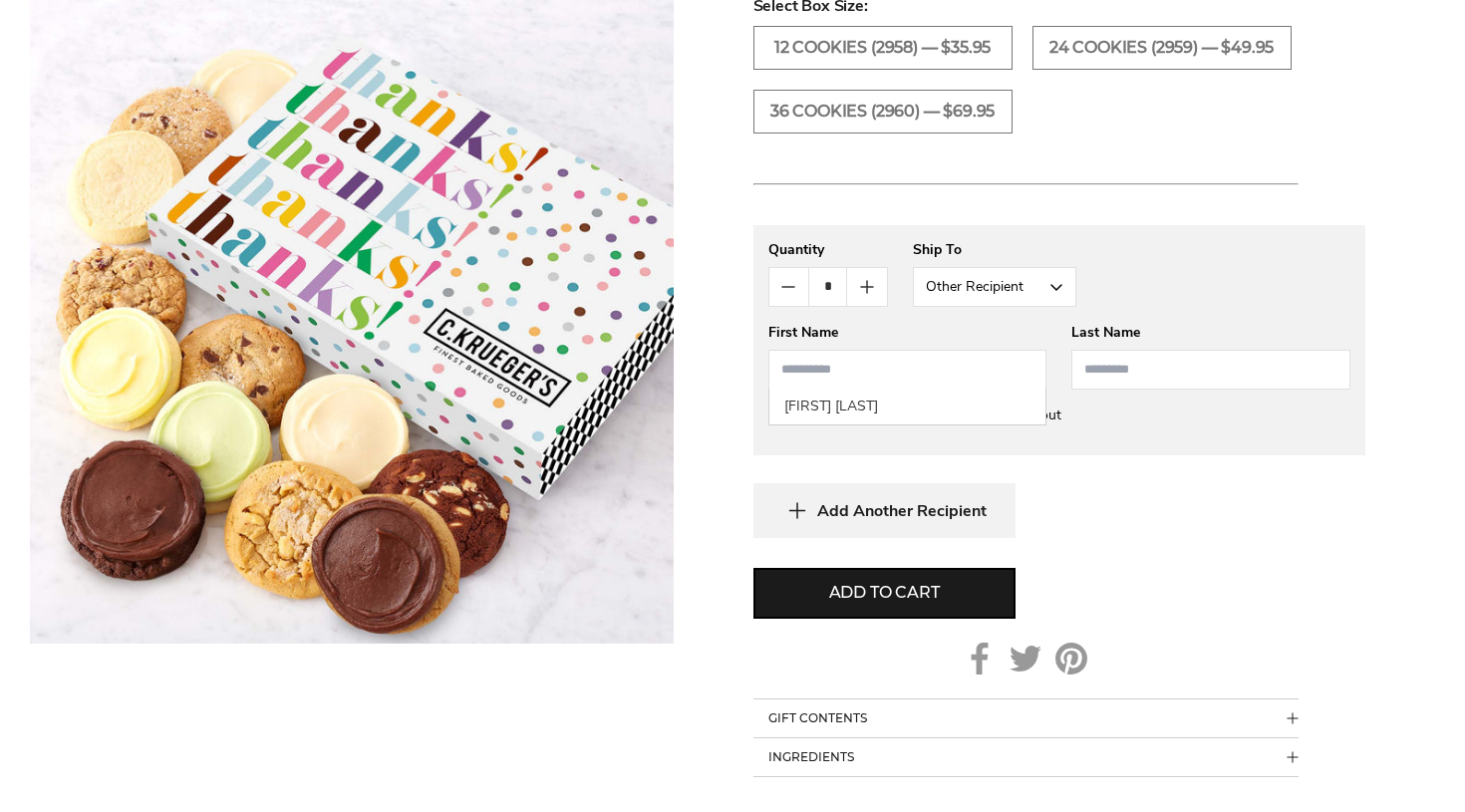 click at bounding box center (908, 370) 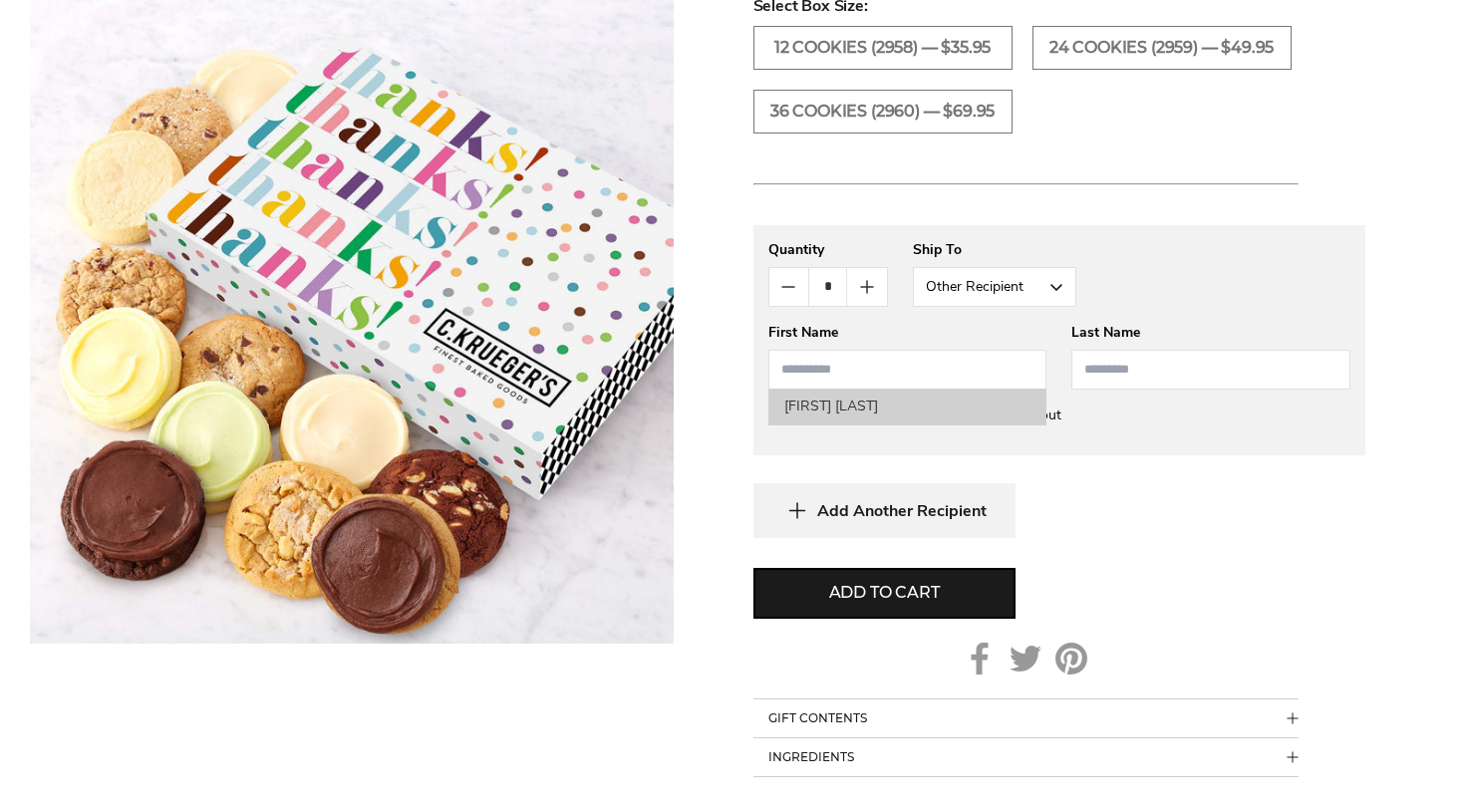 click on "Hunter  Tremain" at bounding box center (908, 406) 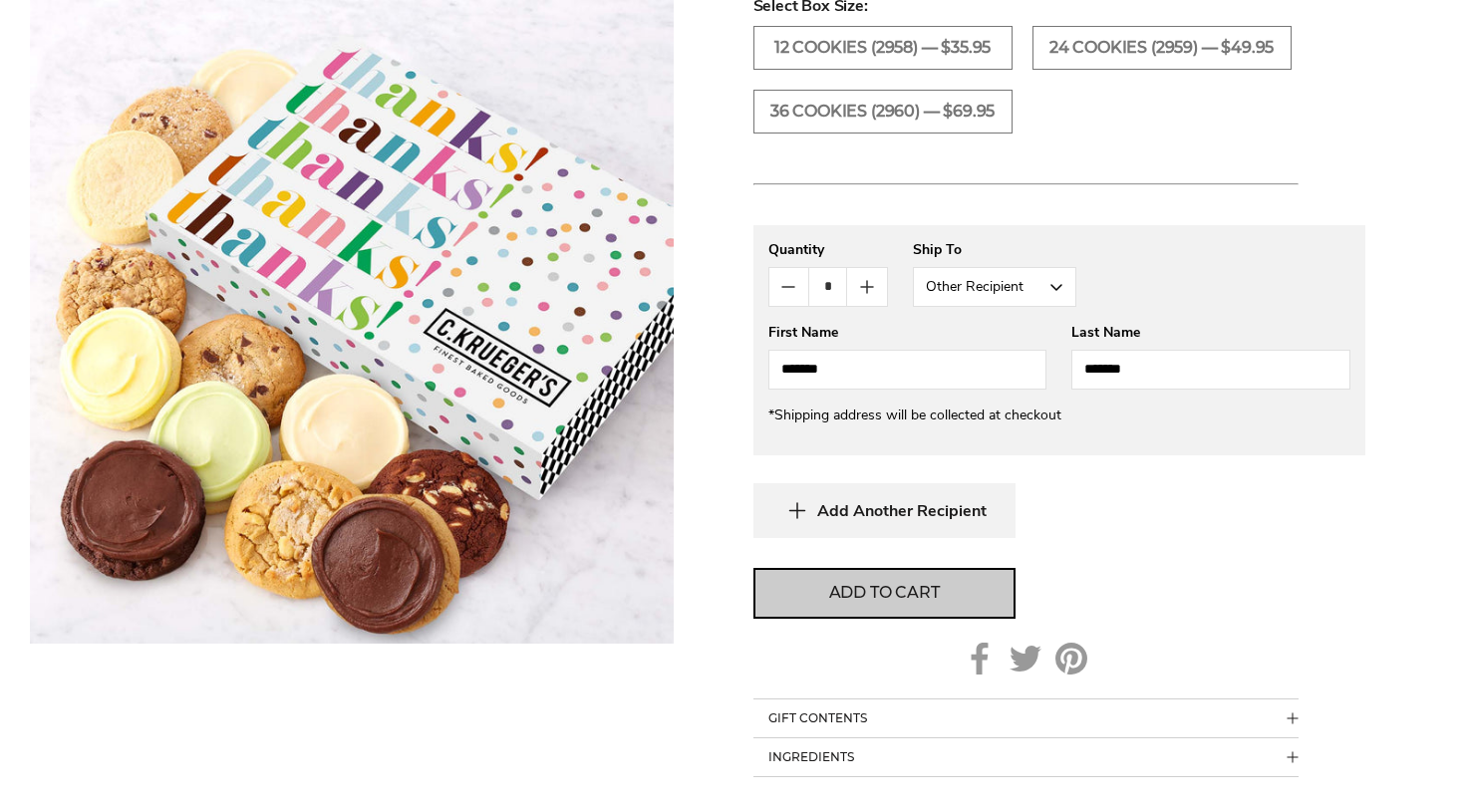click on "Add to cart" at bounding box center (884, 593) 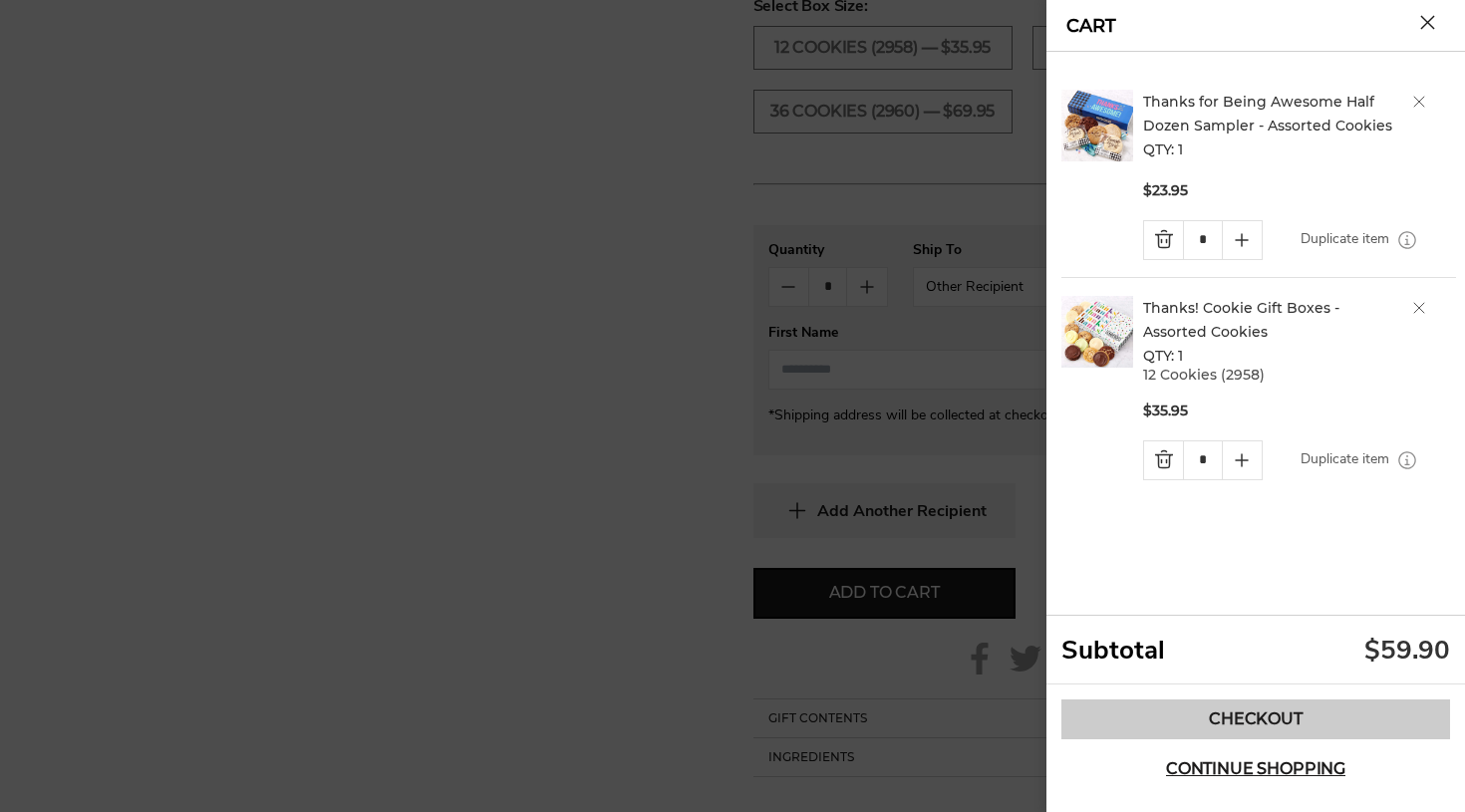 click on "Checkout" at bounding box center (1256, 719) 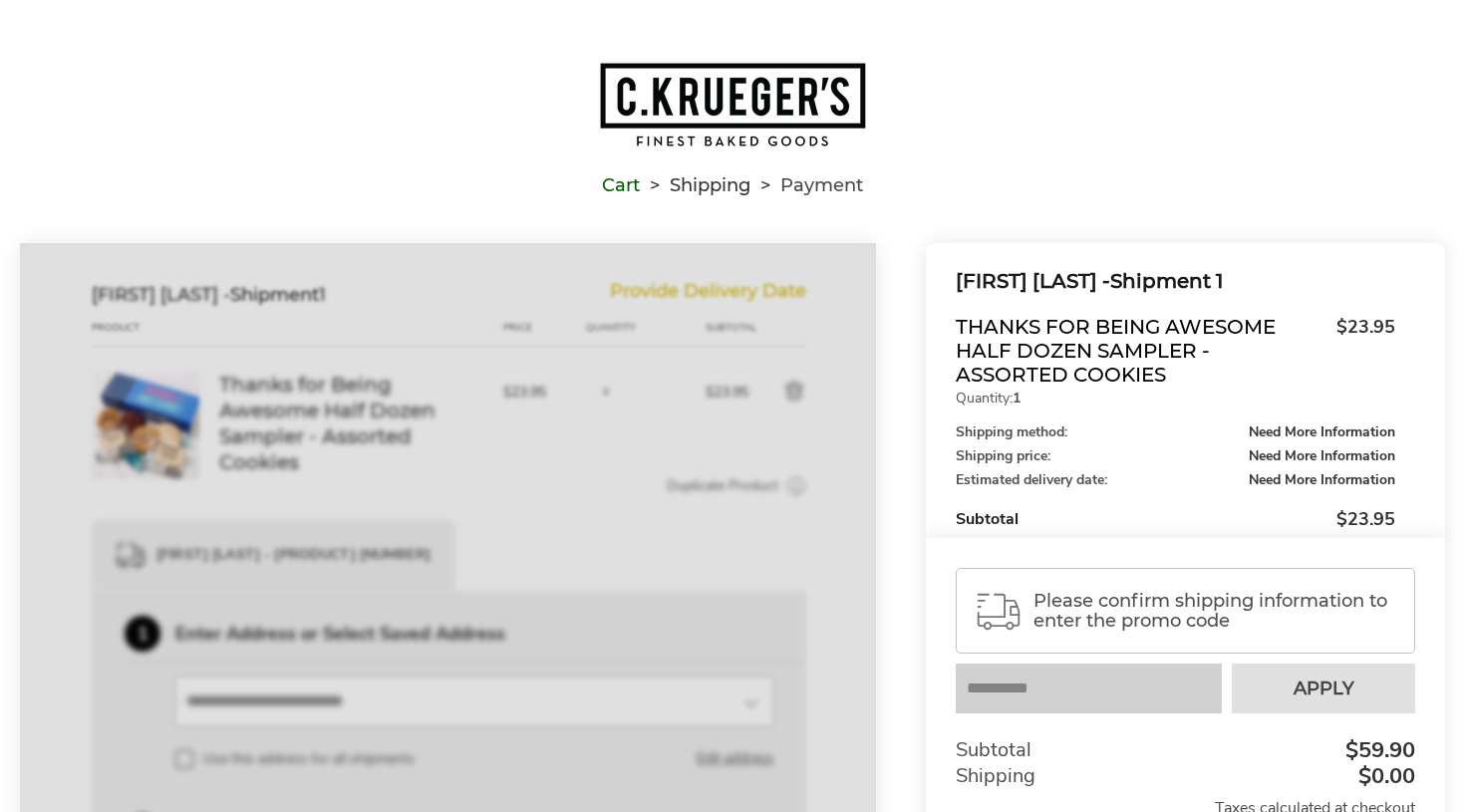 scroll, scrollTop: 0, scrollLeft: 0, axis: both 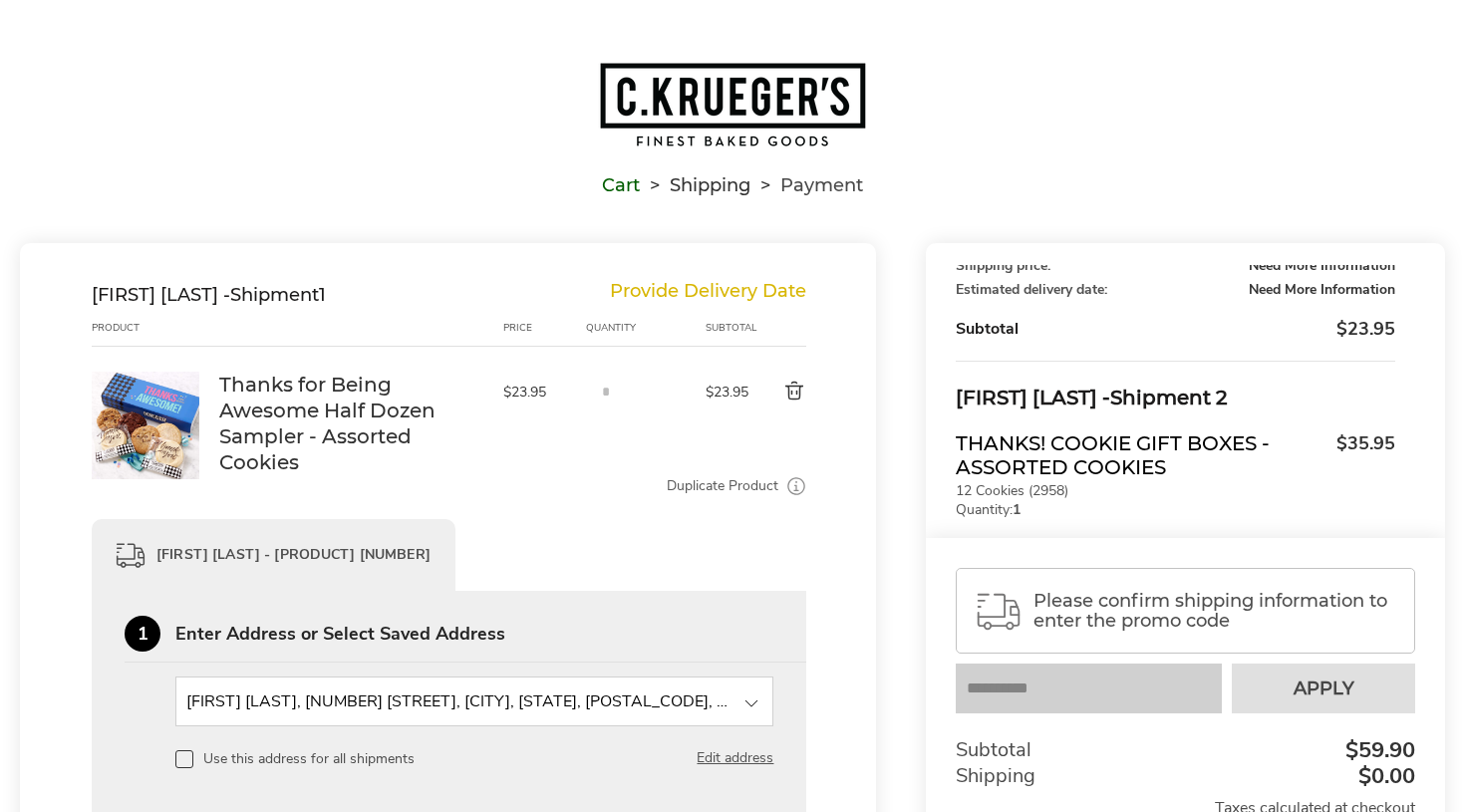 click at bounding box center [779, 392] 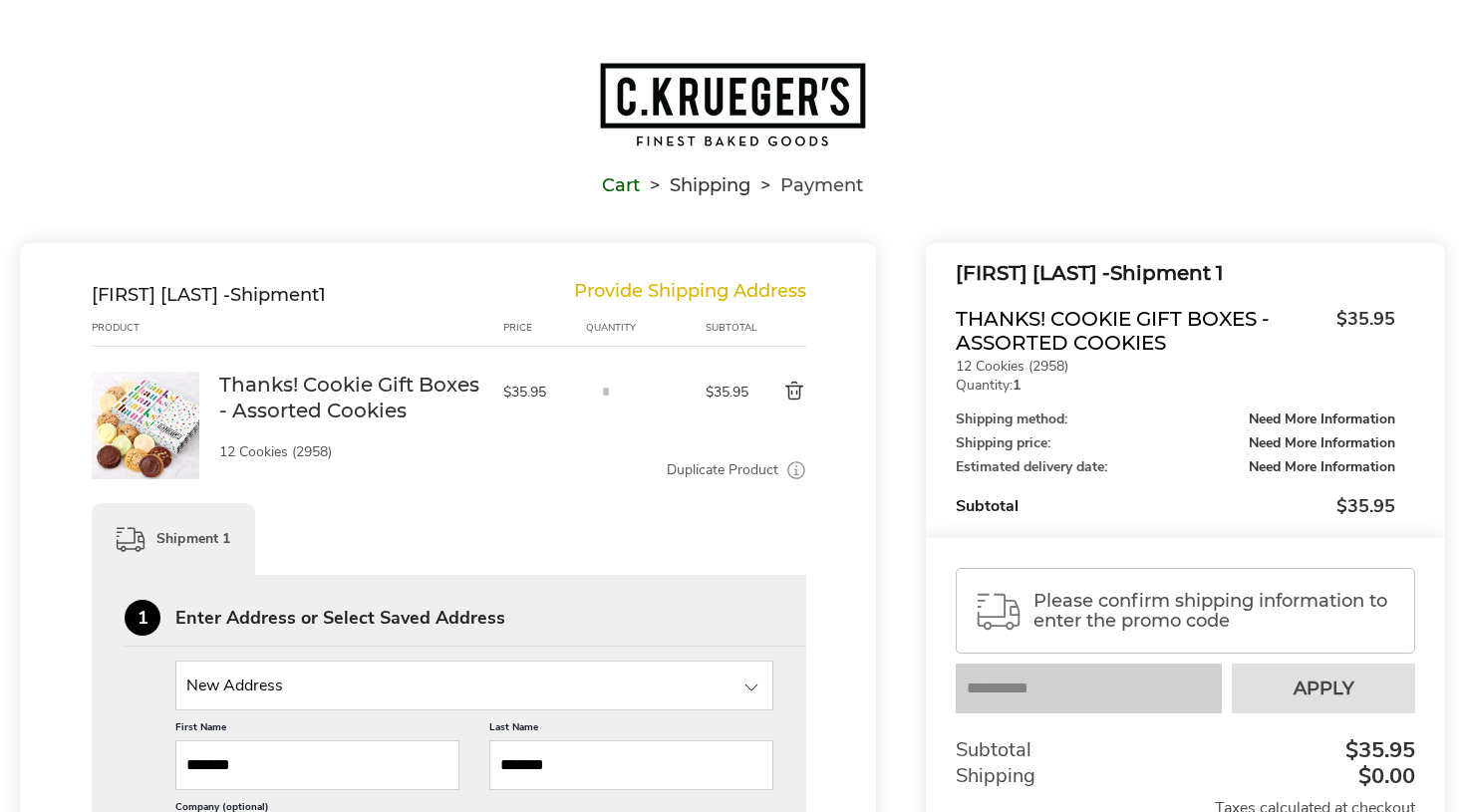 scroll, scrollTop: 11, scrollLeft: 0, axis: vertical 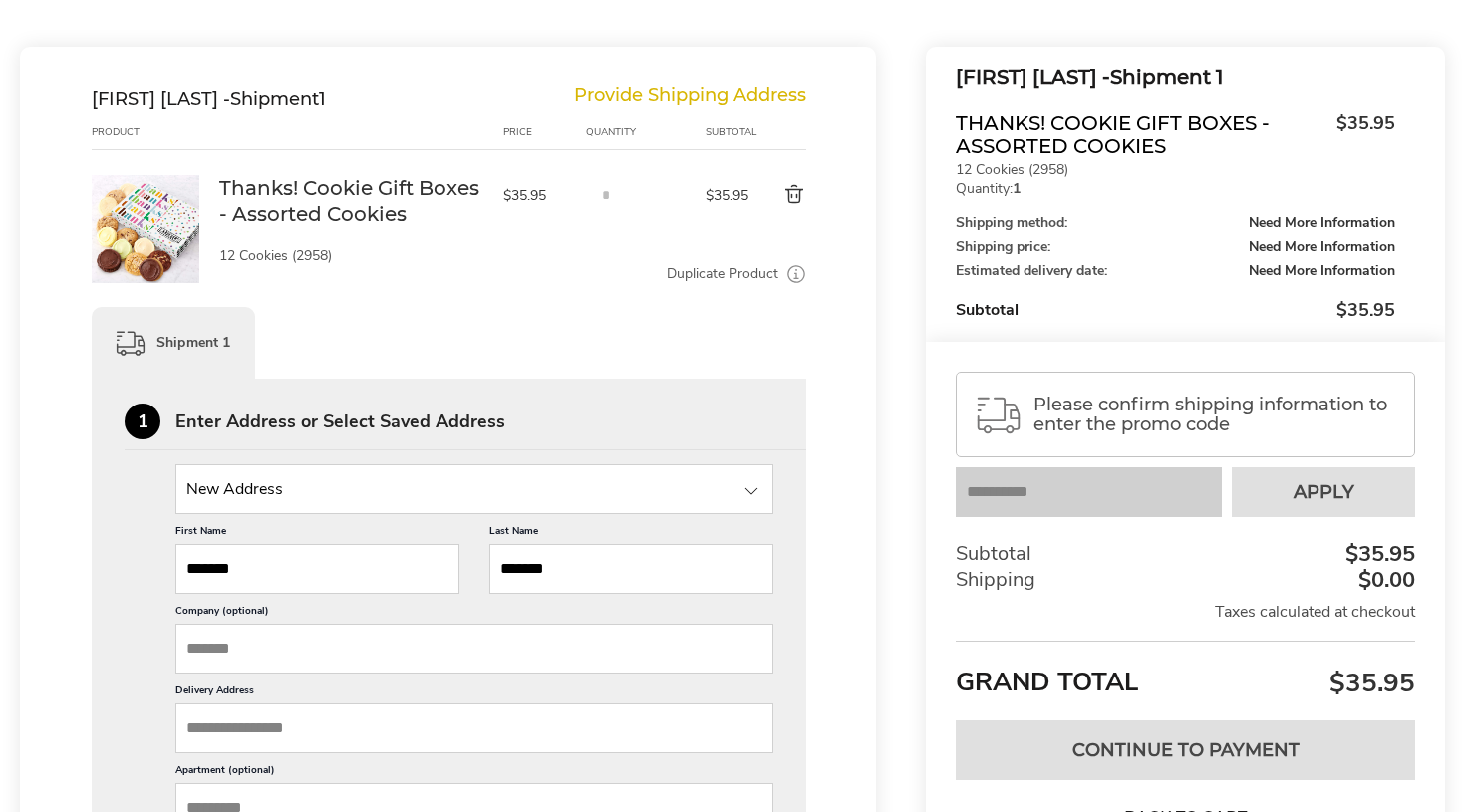 click at bounding box center (751, 491) 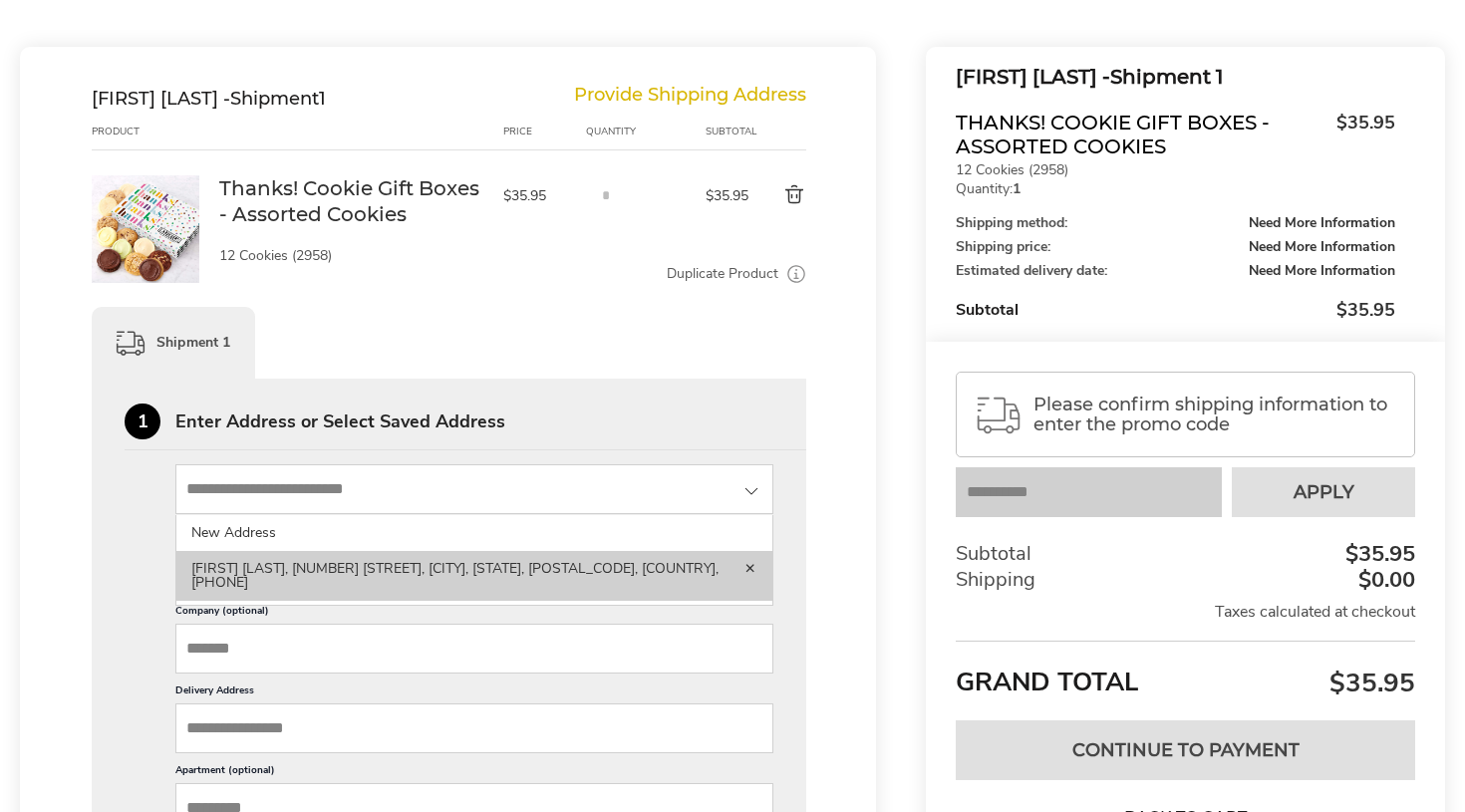 click on "[FIRST]  [LAST], [NUMBER] [STREET], [CITY], [STATE], [POSTAL_CODE], [COUNTRY], [PHONE]" 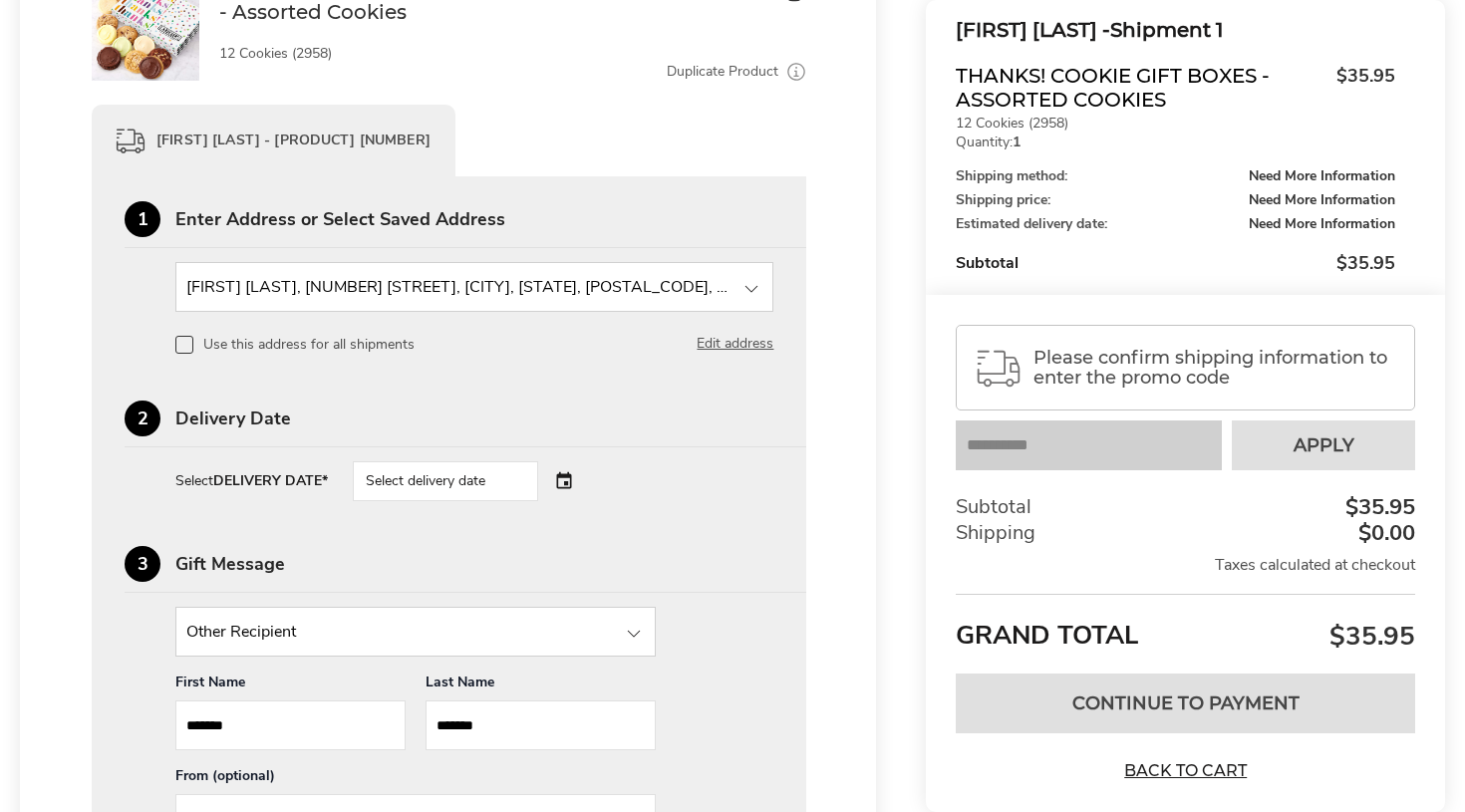 scroll, scrollTop: 395, scrollLeft: 0, axis: vertical 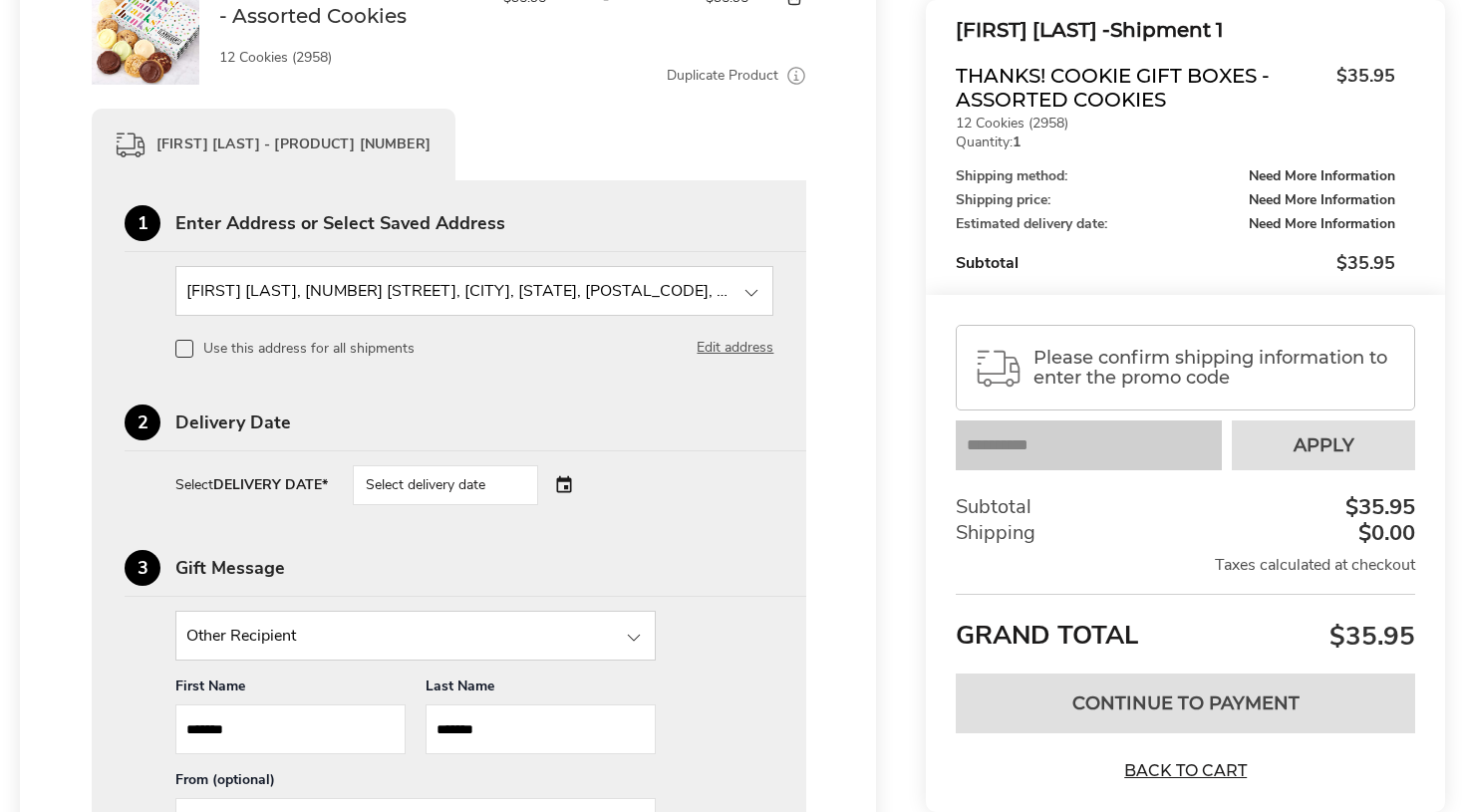 click on "Select delivery date" at bounding box center [473, 485] 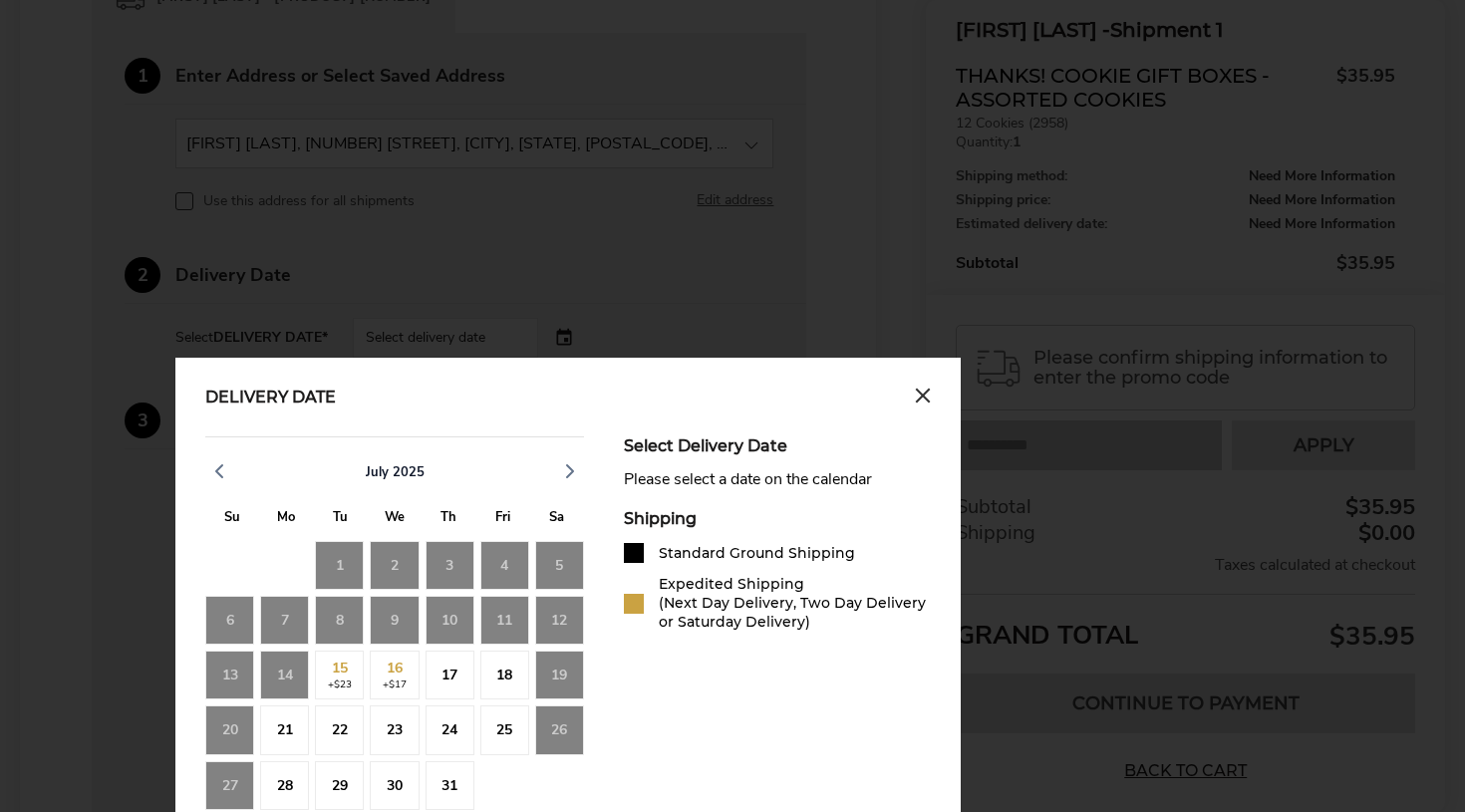 scroll, scrollTop: 603, scrollLeft: 0, axis: vertical 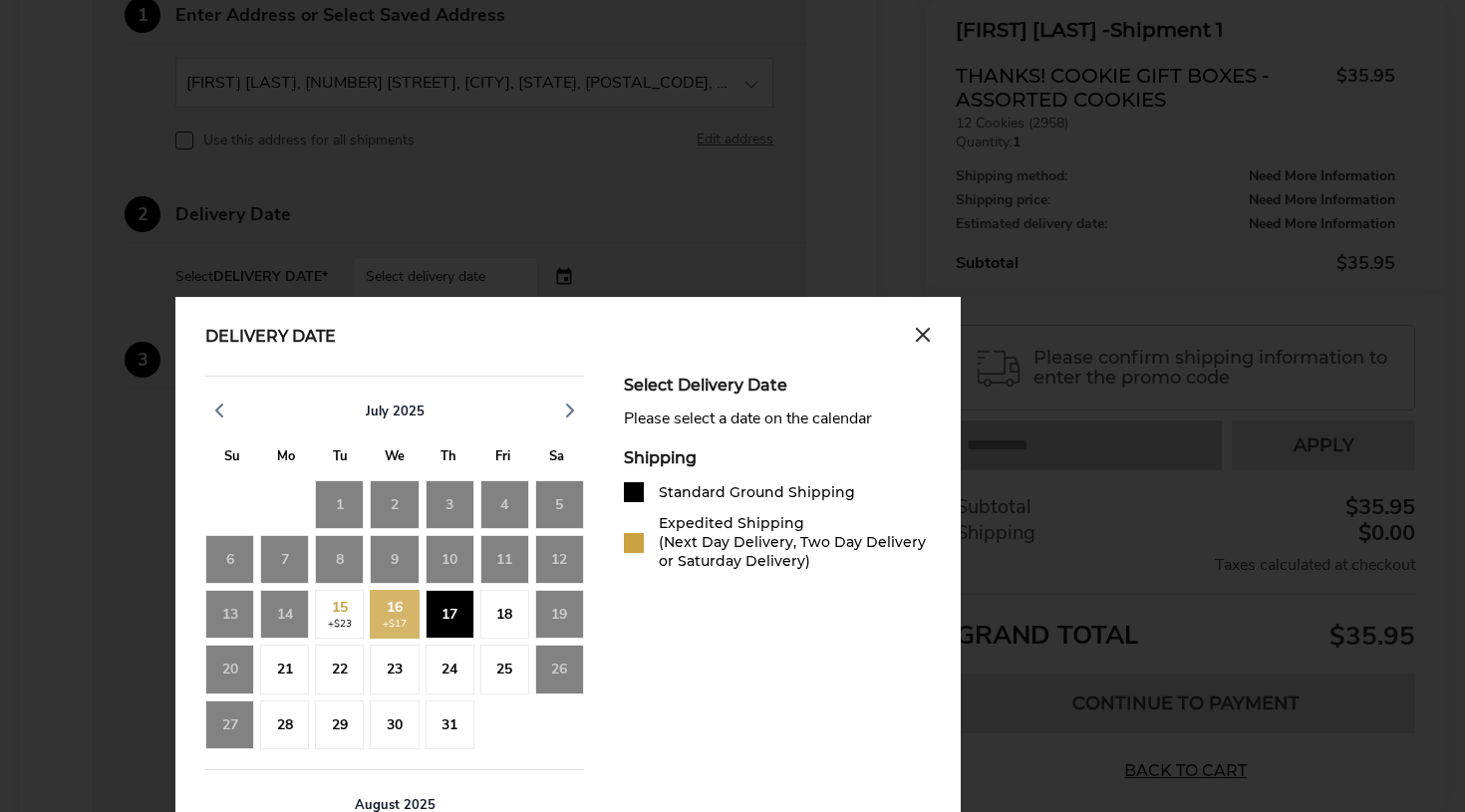 click on "17" 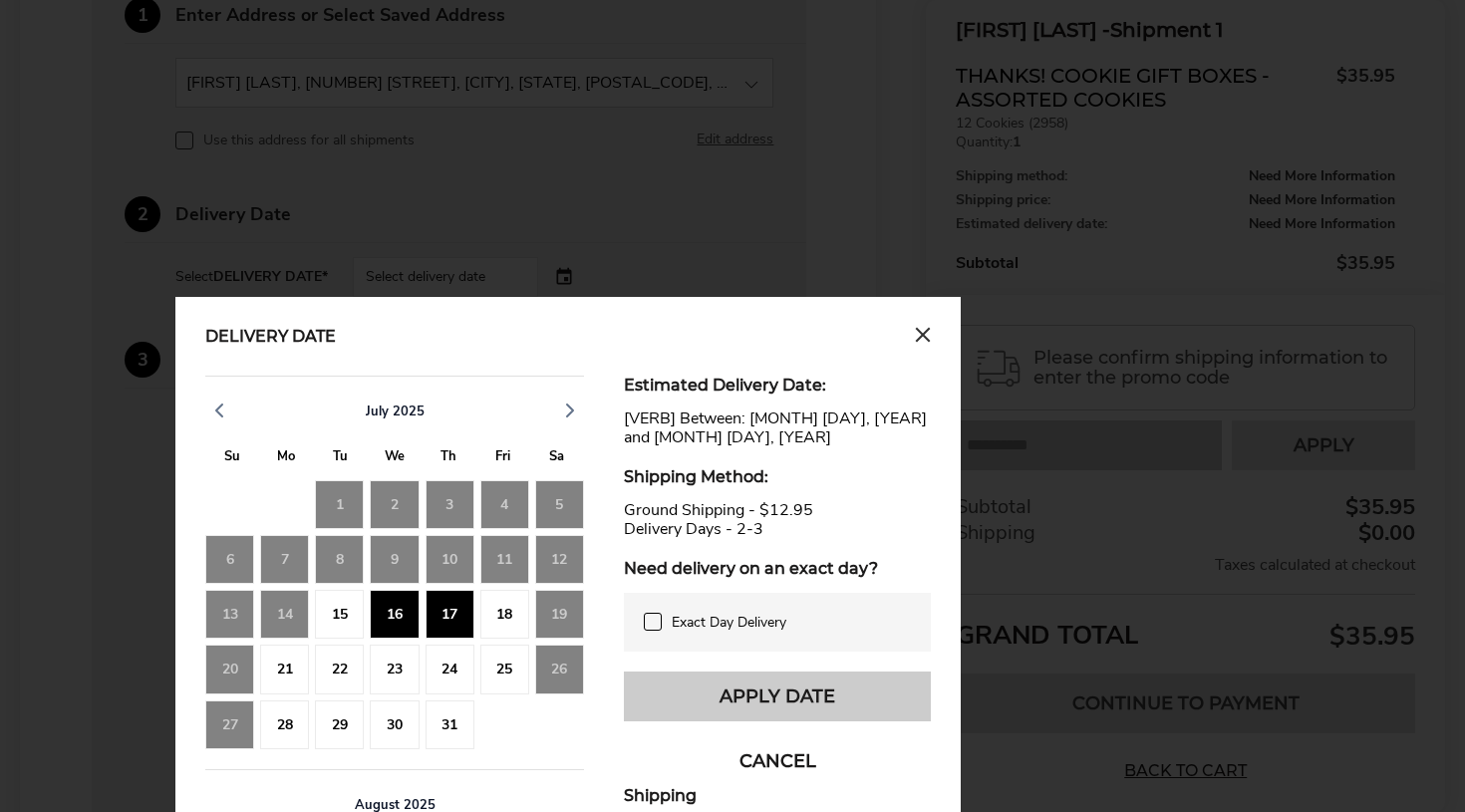 click on "Apply Date" at bounding box center (777, 696) 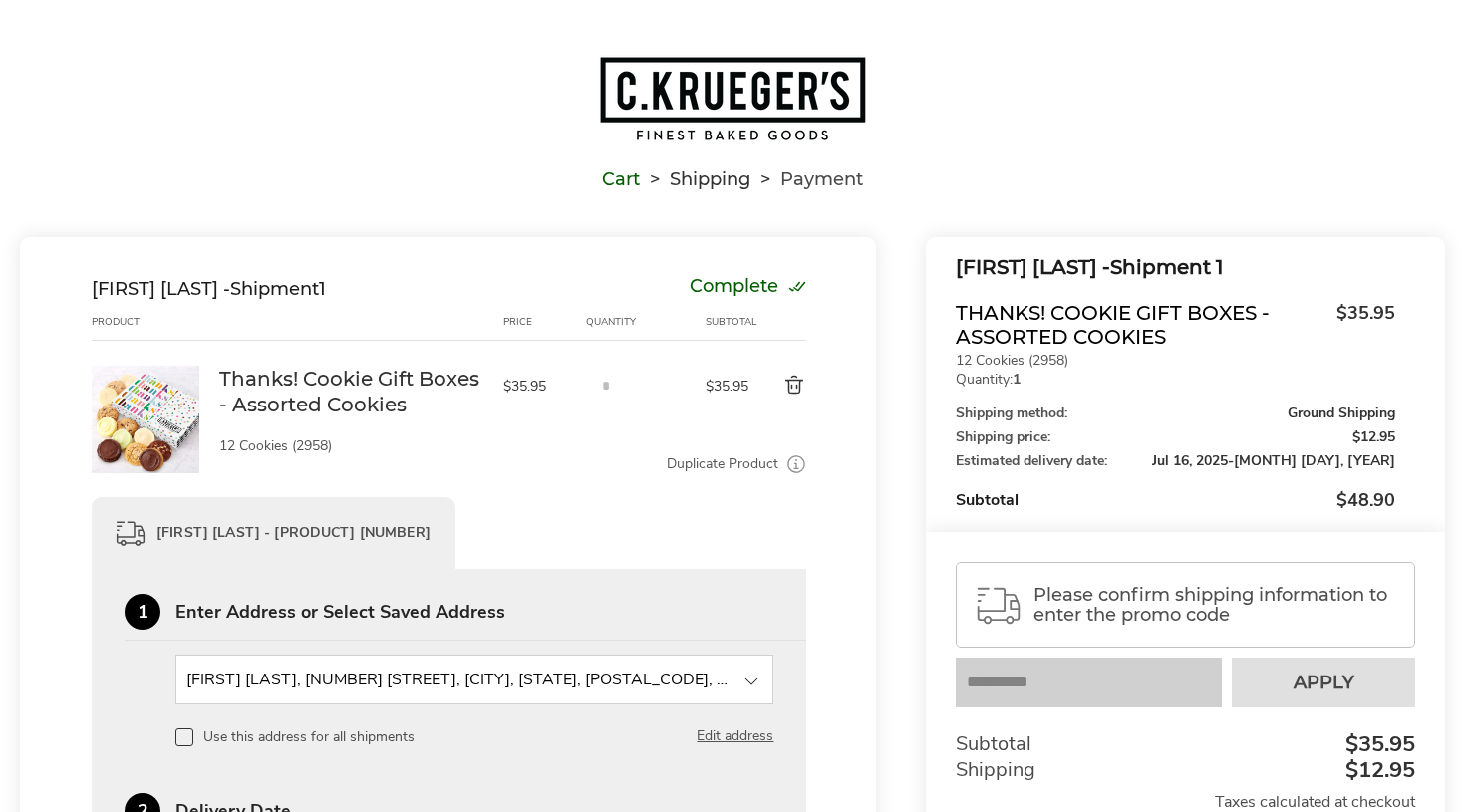 scroll, scrollTop: 10, scrollLeft: 0, axis: vertical 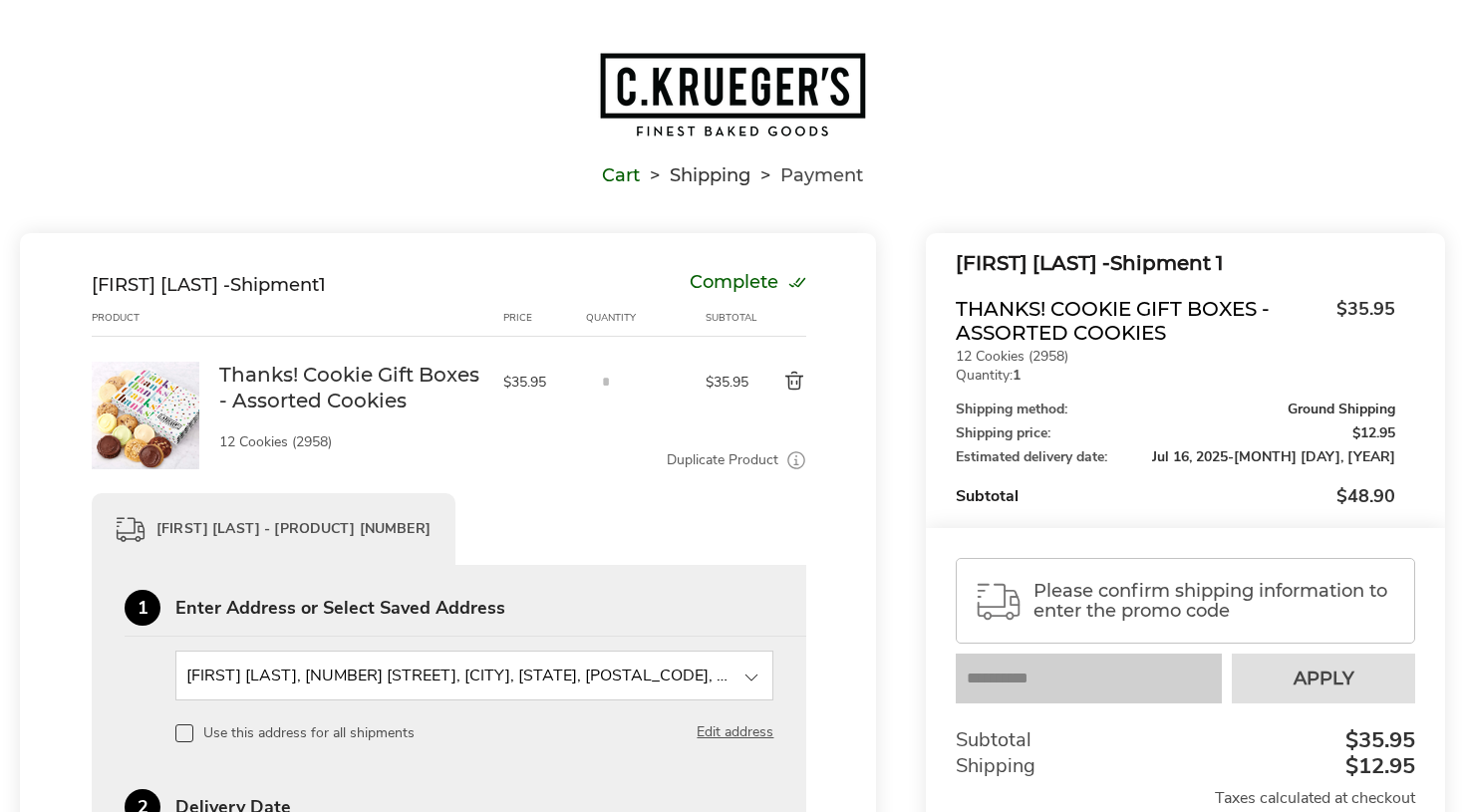 click at bounding box center [732, 95] 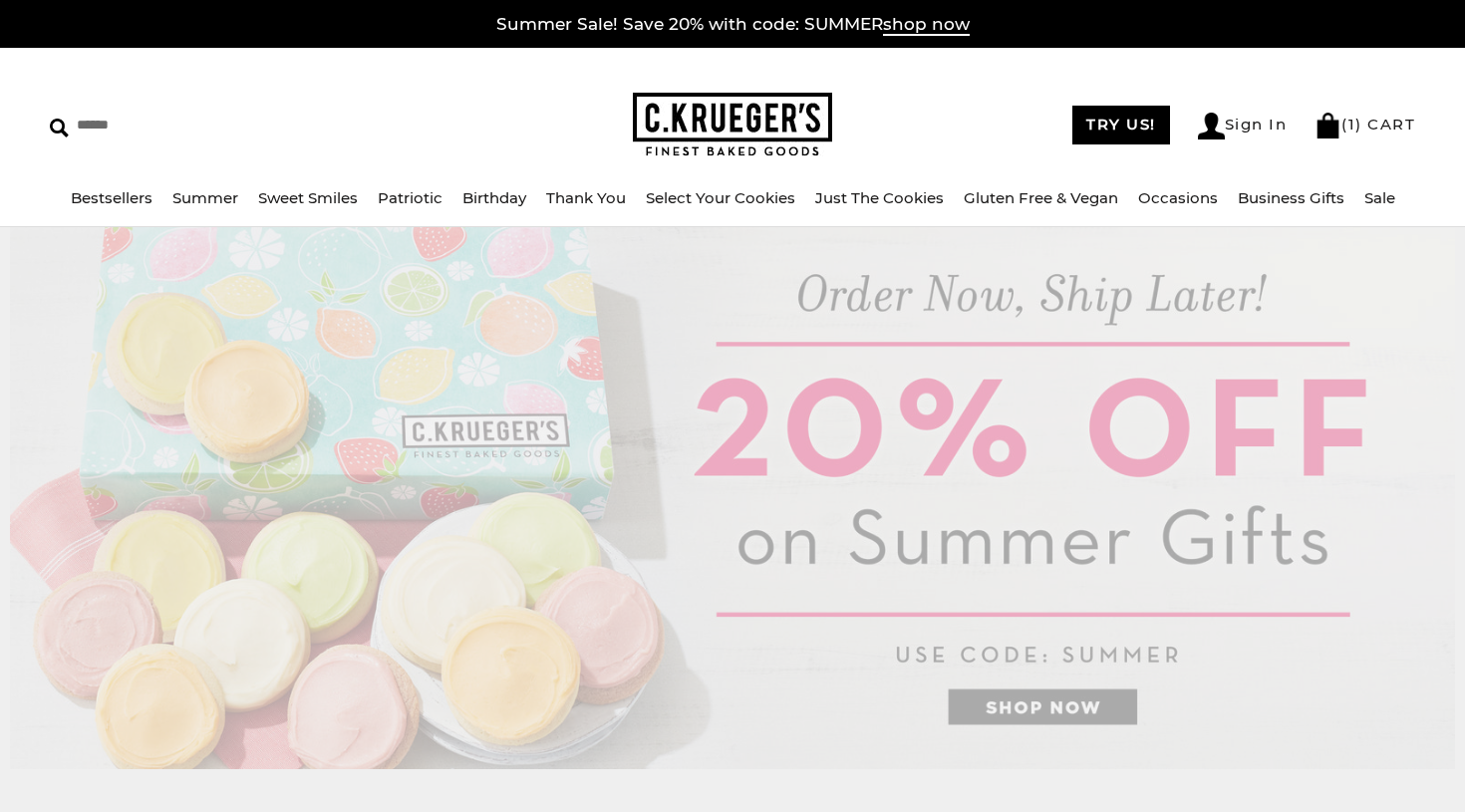 scroll, scrollTop: 0, scrollLeft: 0, axis: both 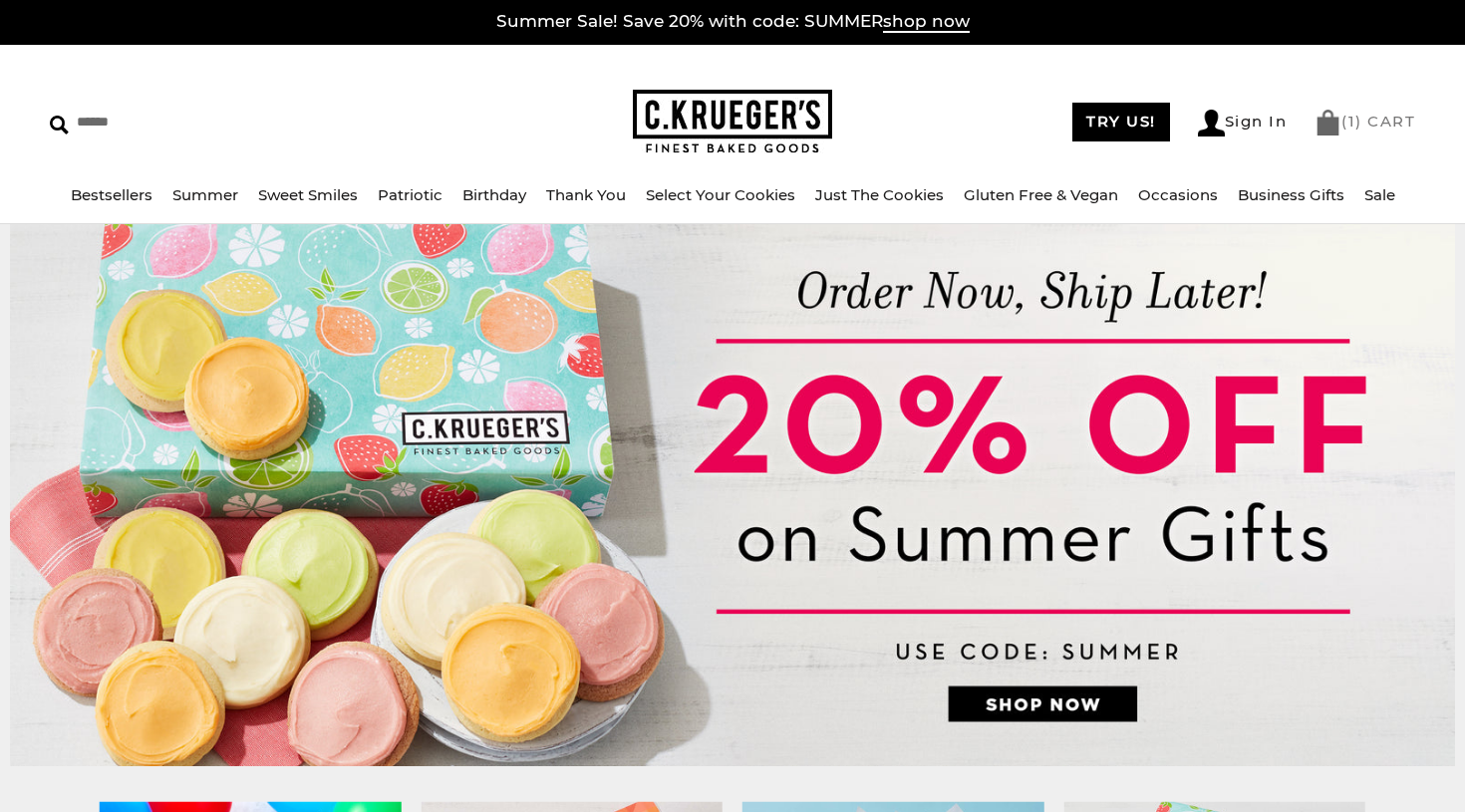 click on "( 1 )  CART" at bounding box center (1364, 123) 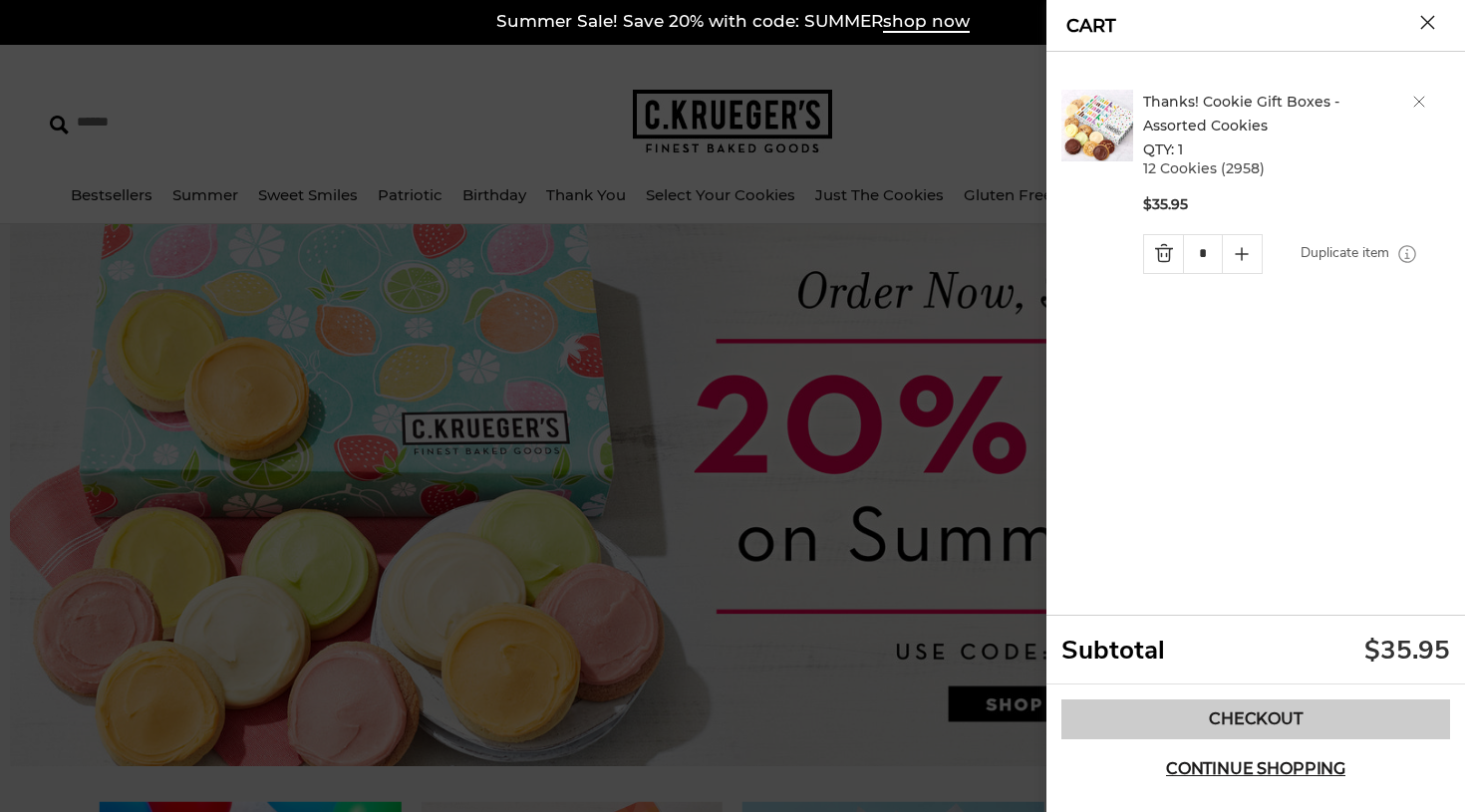 click on "Checkout" at bounding box center [1256, 719] 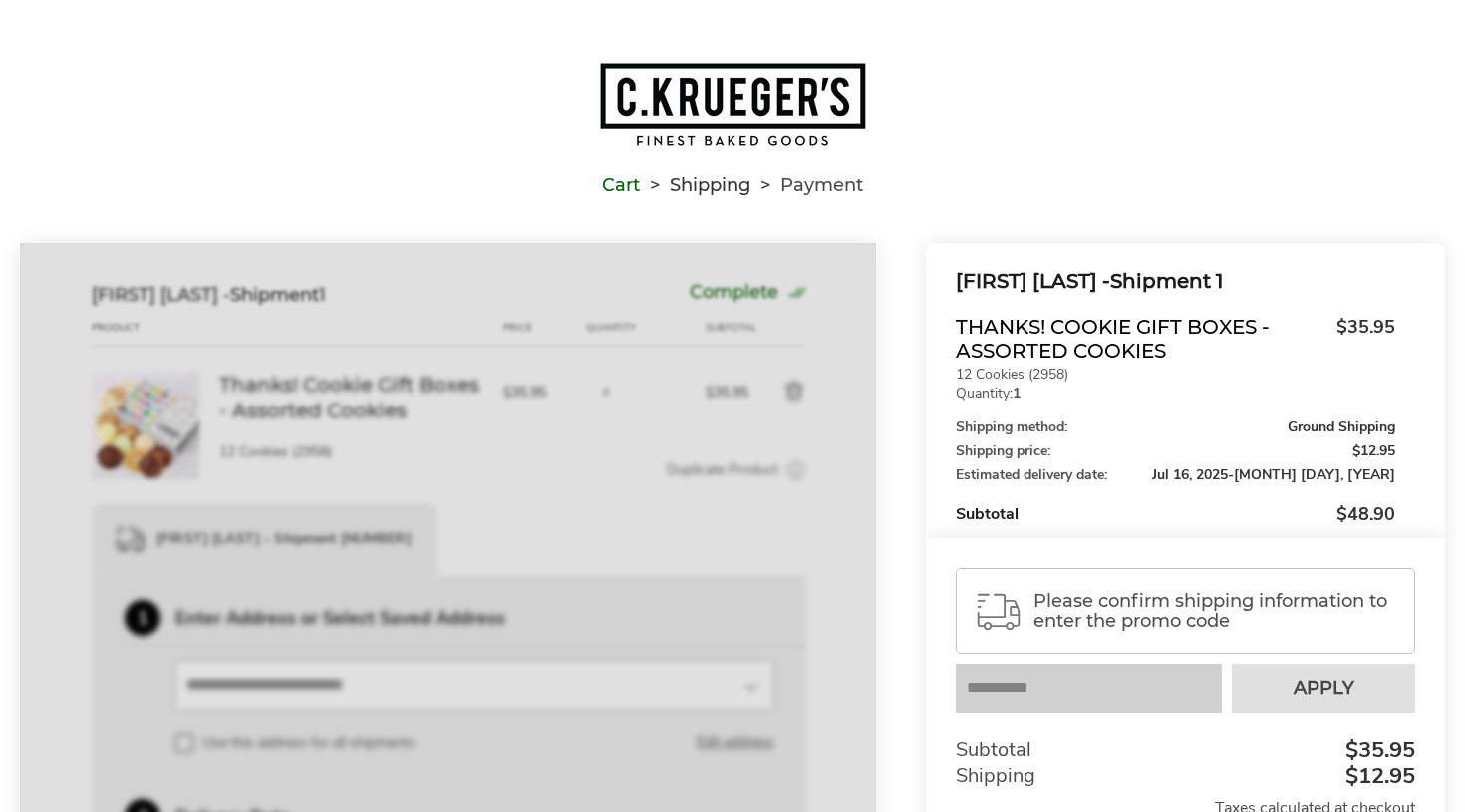 scroll, scrollTop: 0, scrollLeft: 0, axis: both 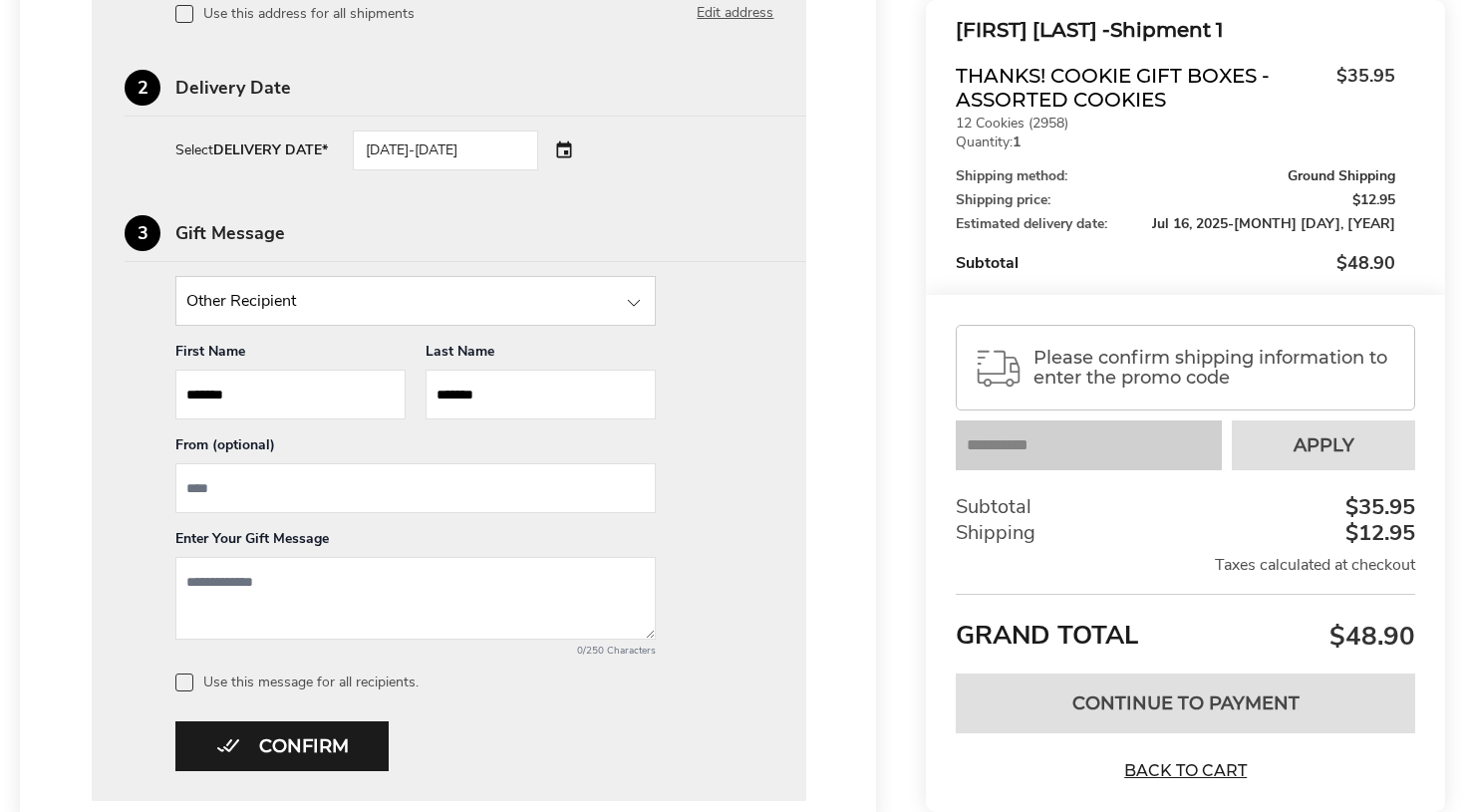 click at bounding box center [416, 488] 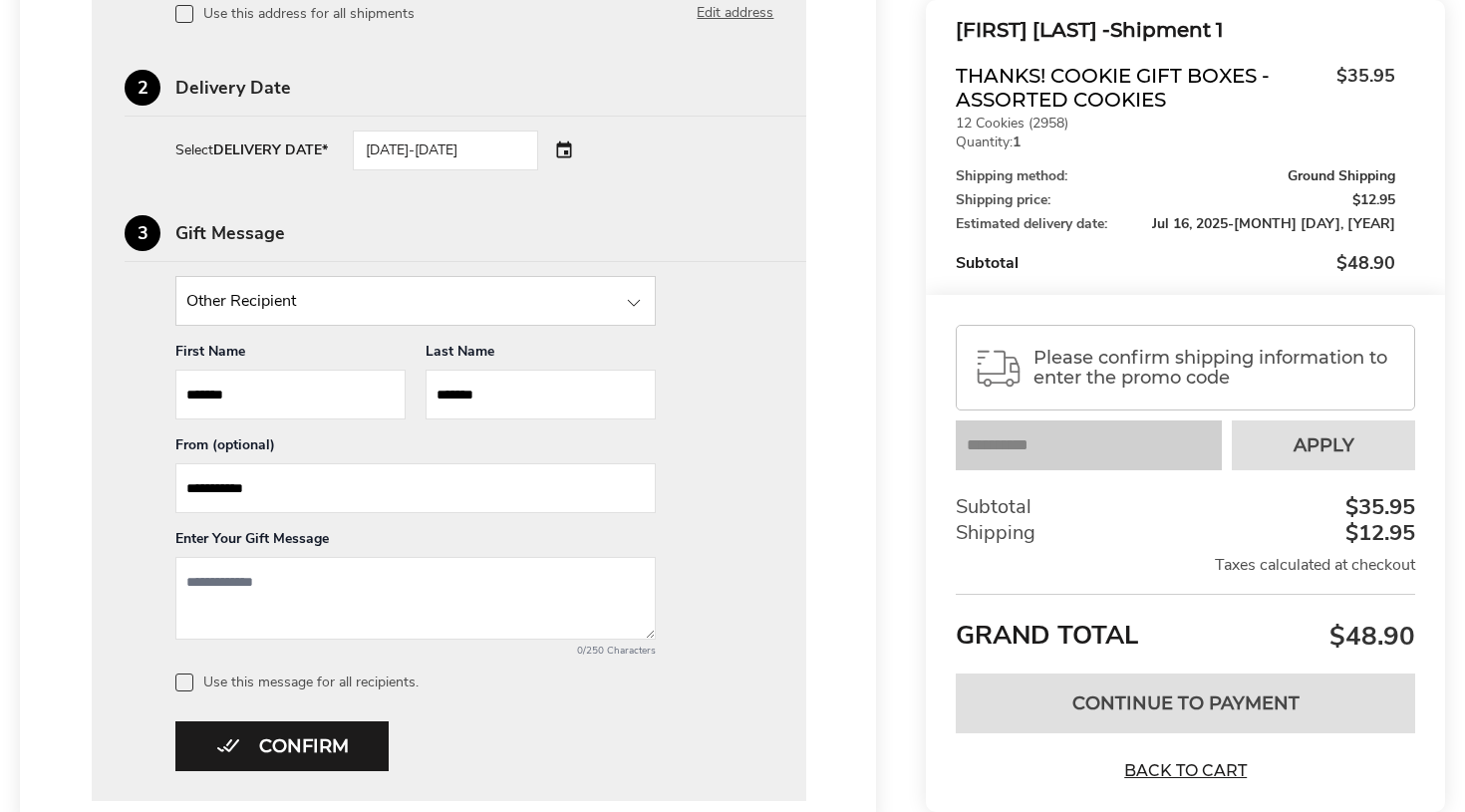 type on "**********" 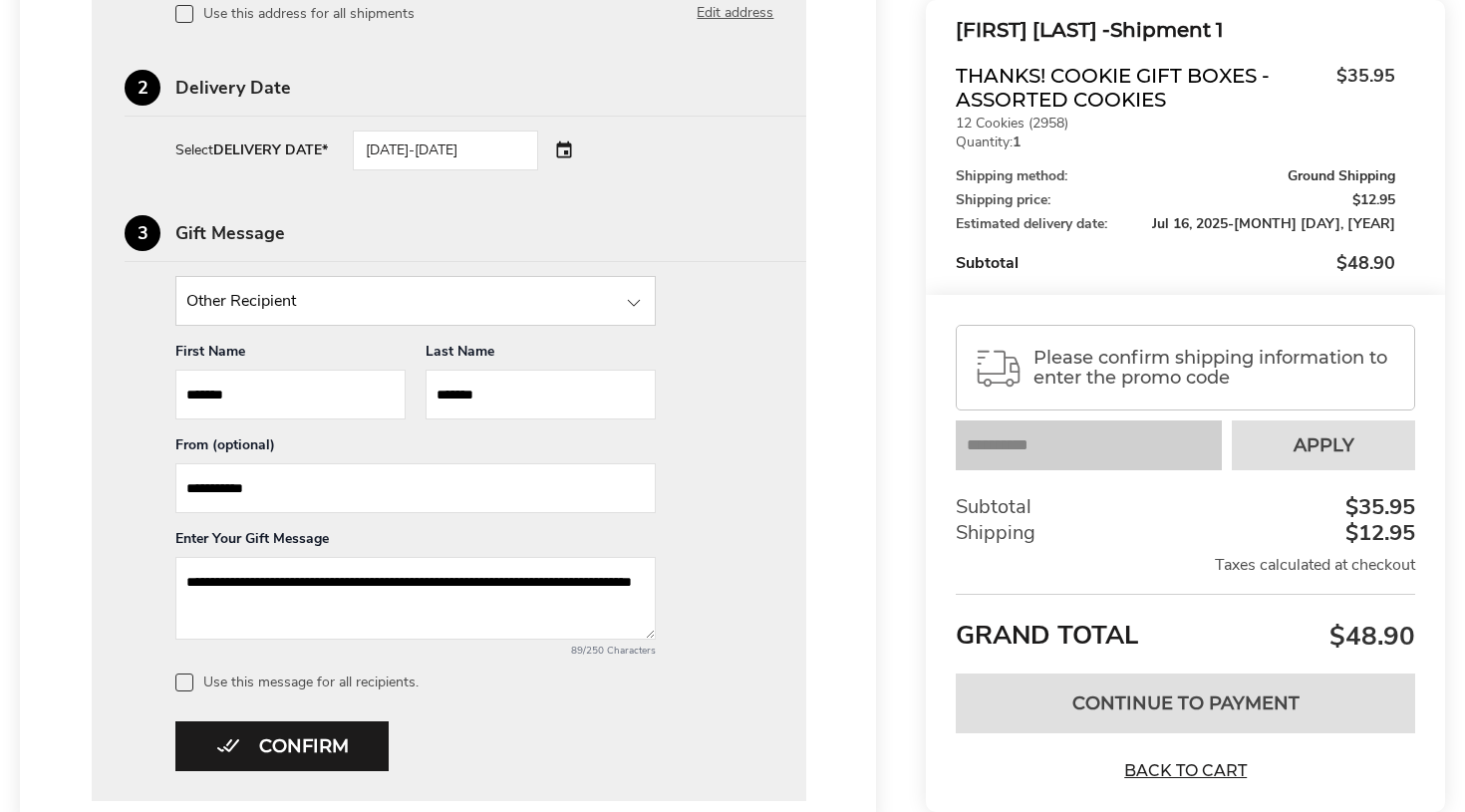 type on "**********" 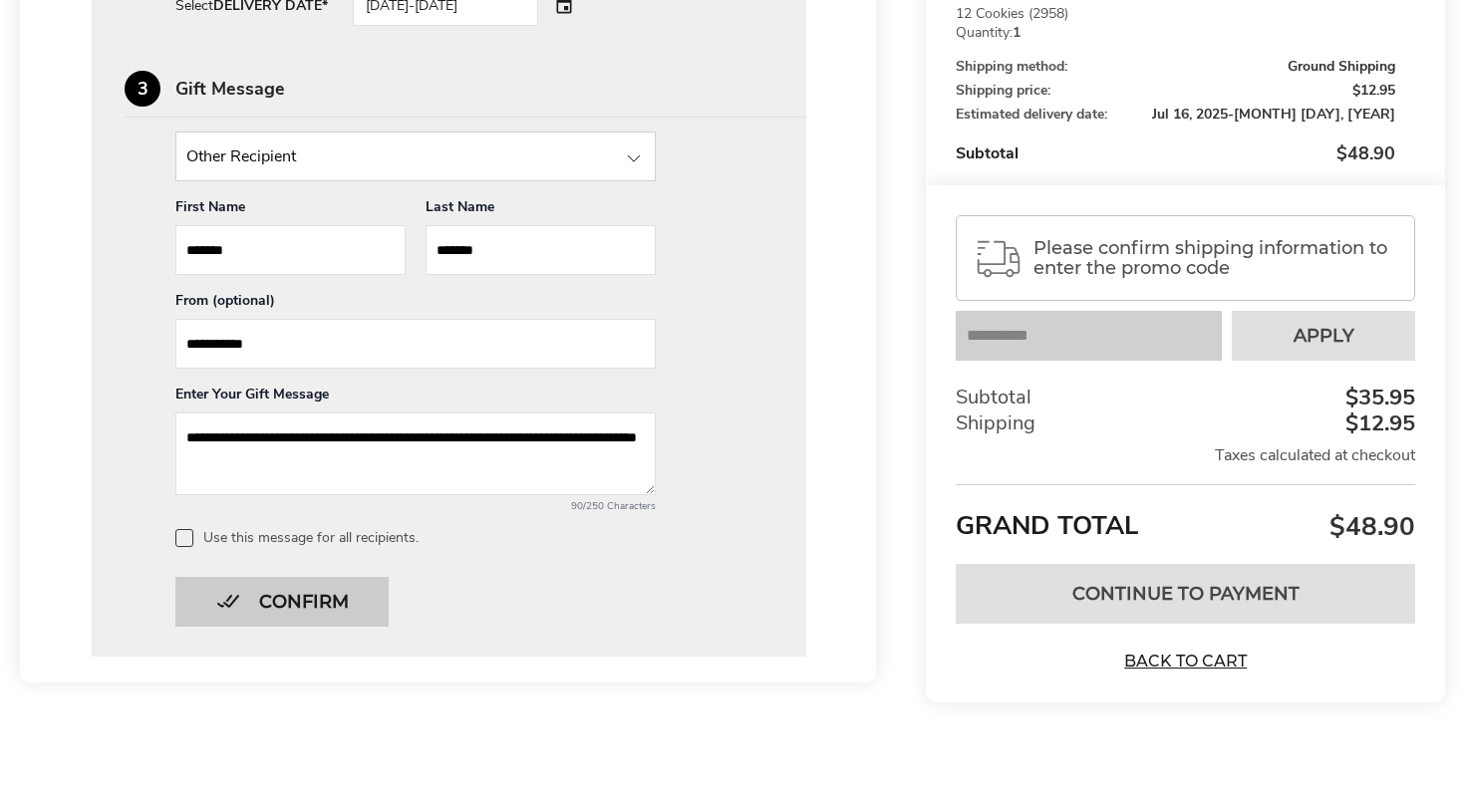 click on "Confirm" at bounding box center (282, 602) 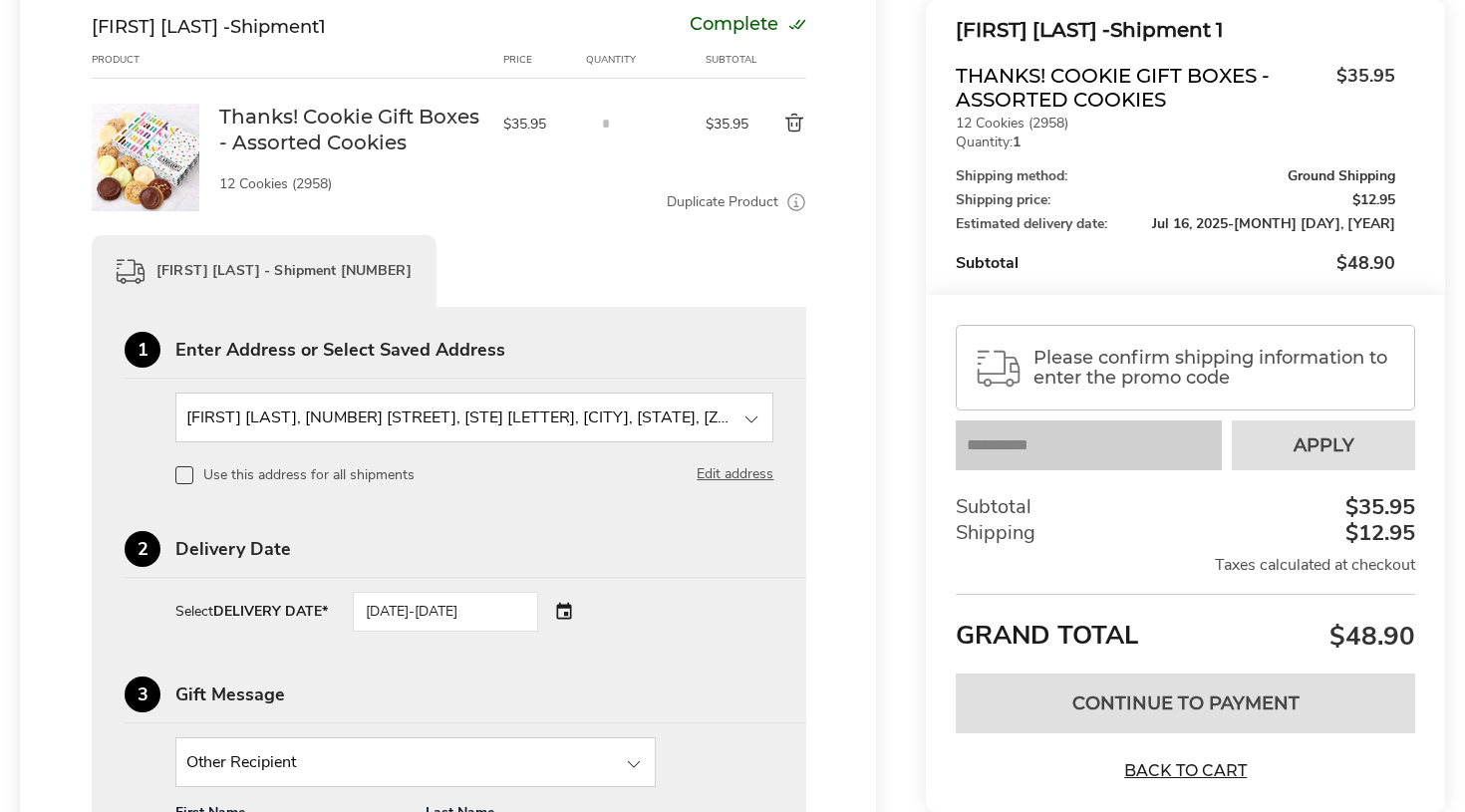 scroll, scrollTop: 0, scrollLeft: 0, axis: both 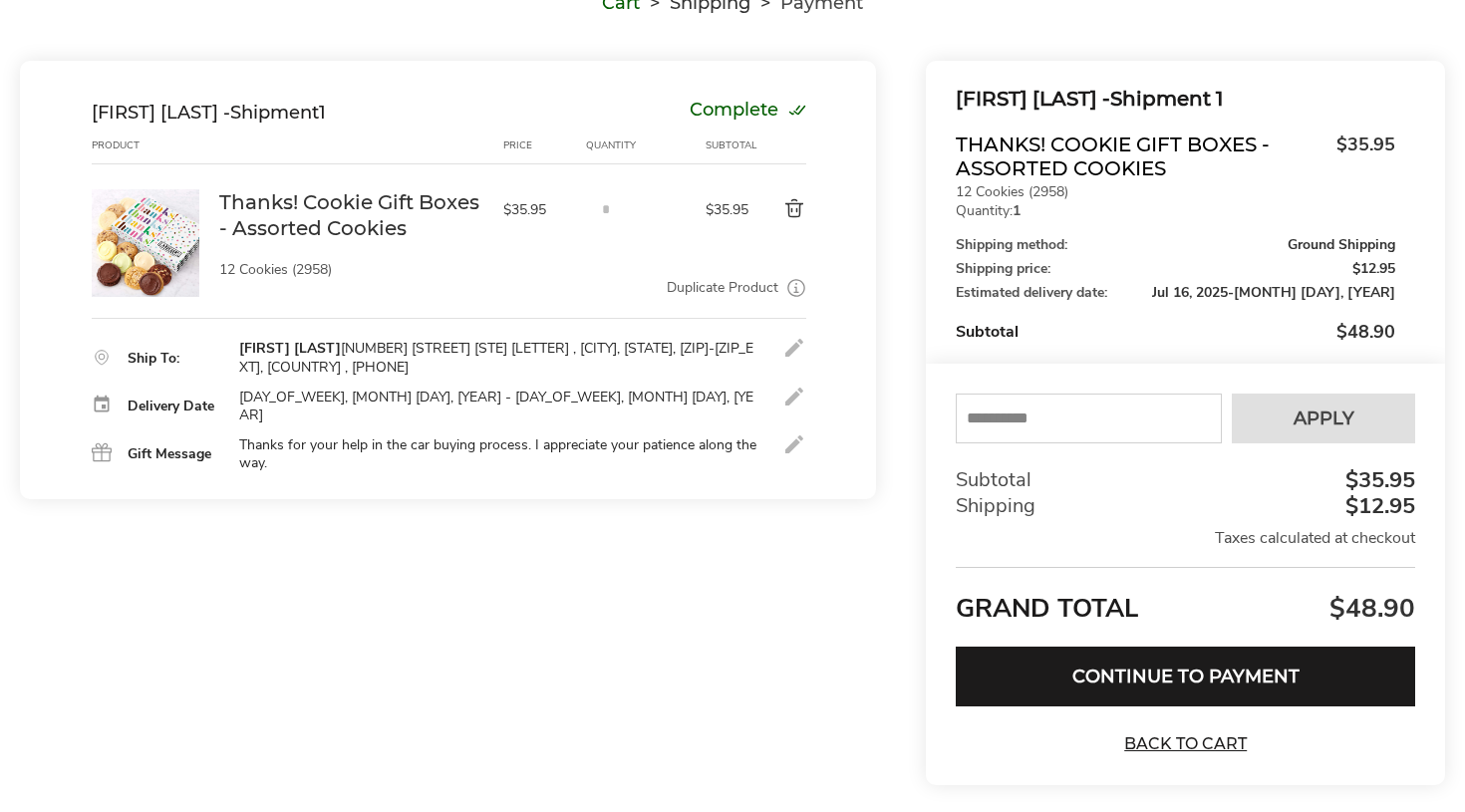 click at bounding box center (1088, 418) 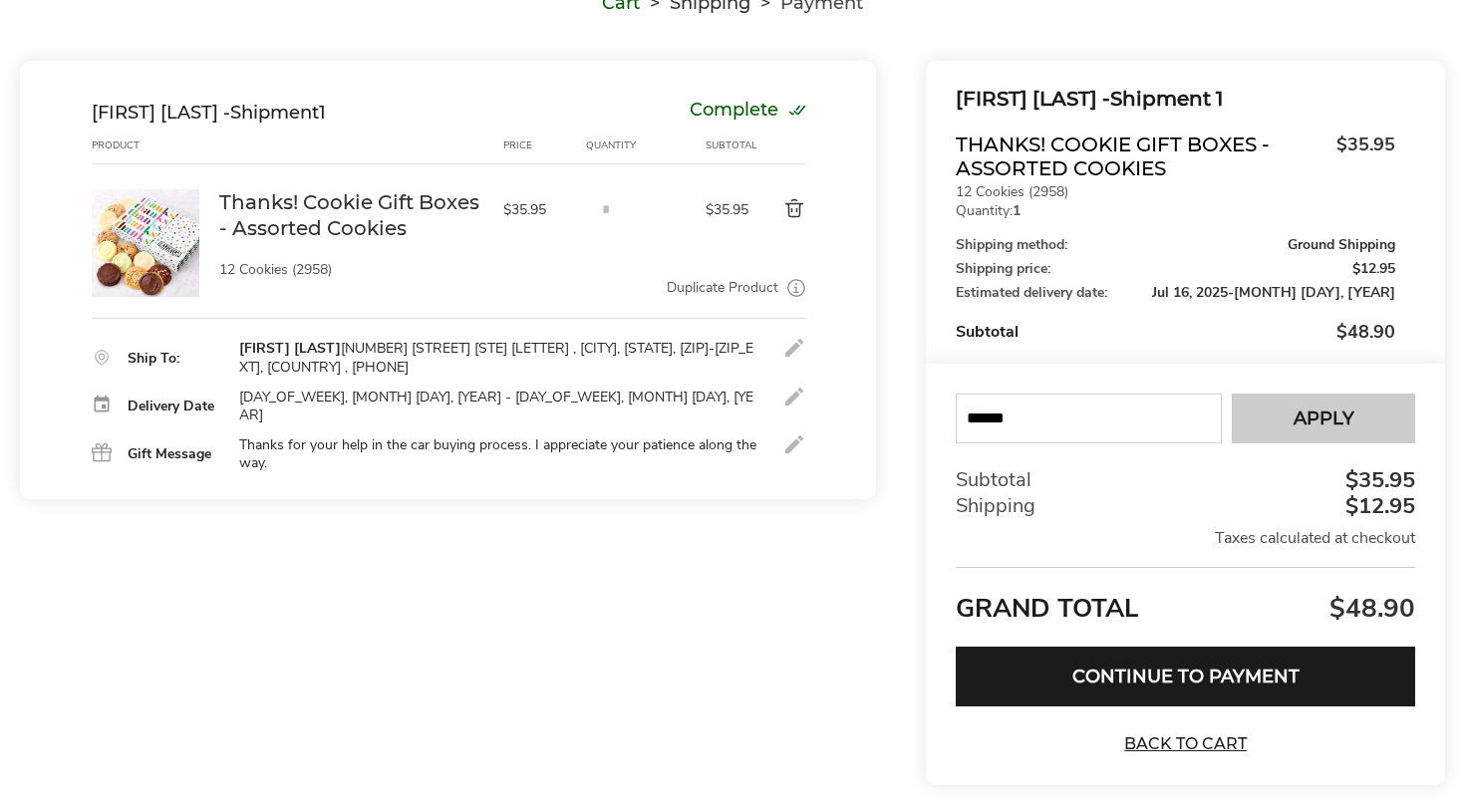 type on "******" 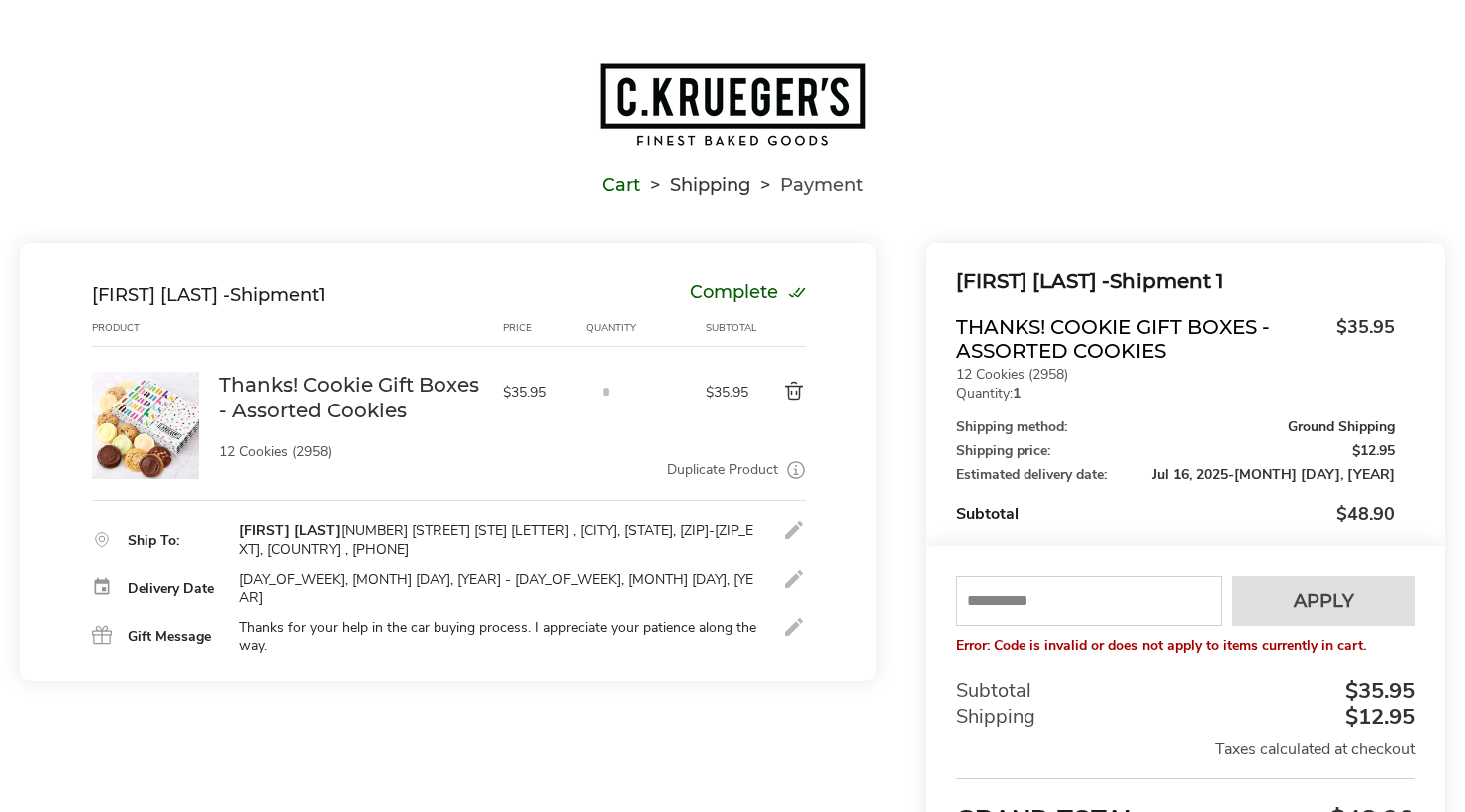 scroll, scrollTop: 0, scrollLeft: 0, axis: both 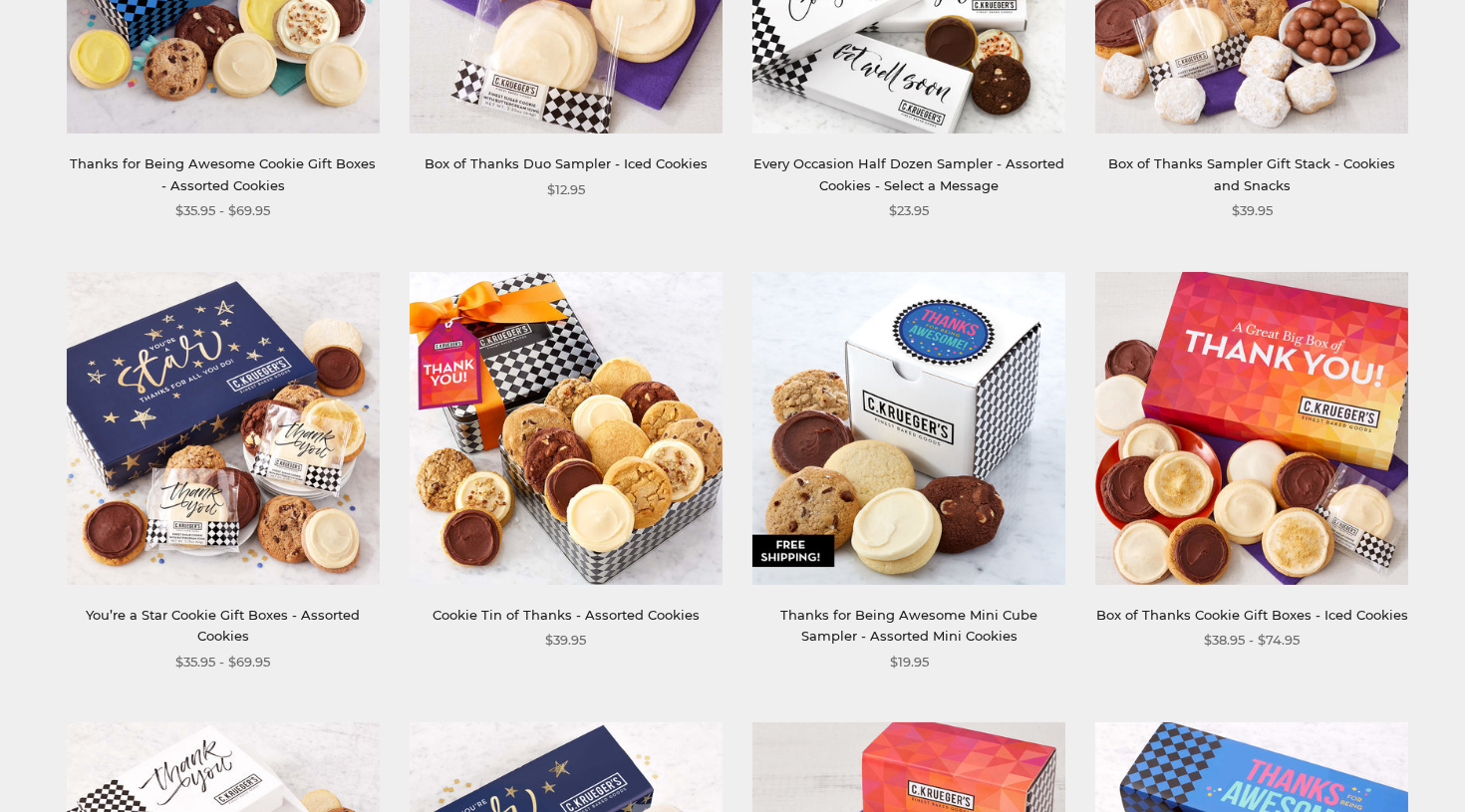 click at bounding box center [909, 428] 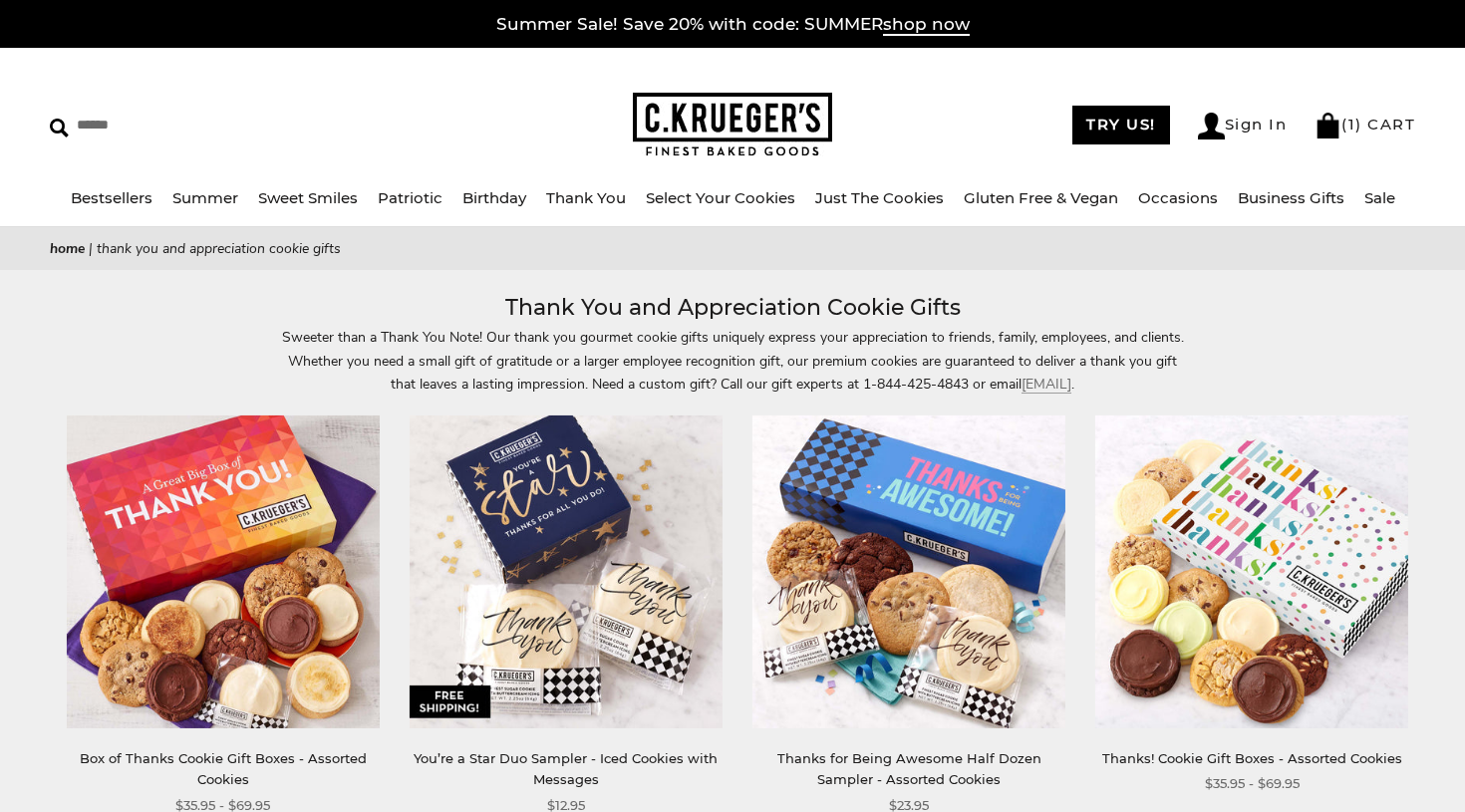 scroll, scrollTop: 0, scrollLeft: 0, axis: both 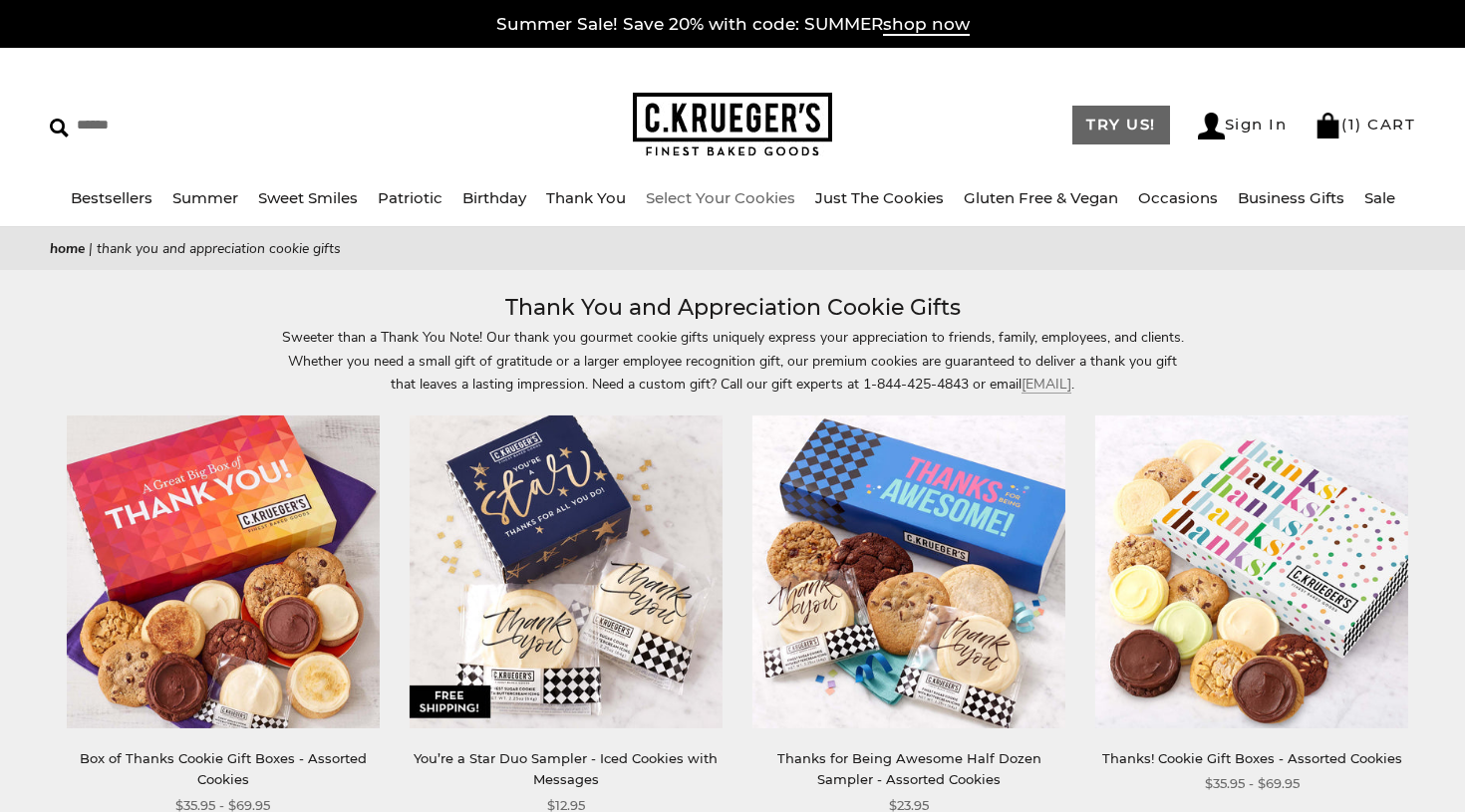 click on "TRY US!" at bounding box center [1121, 125] 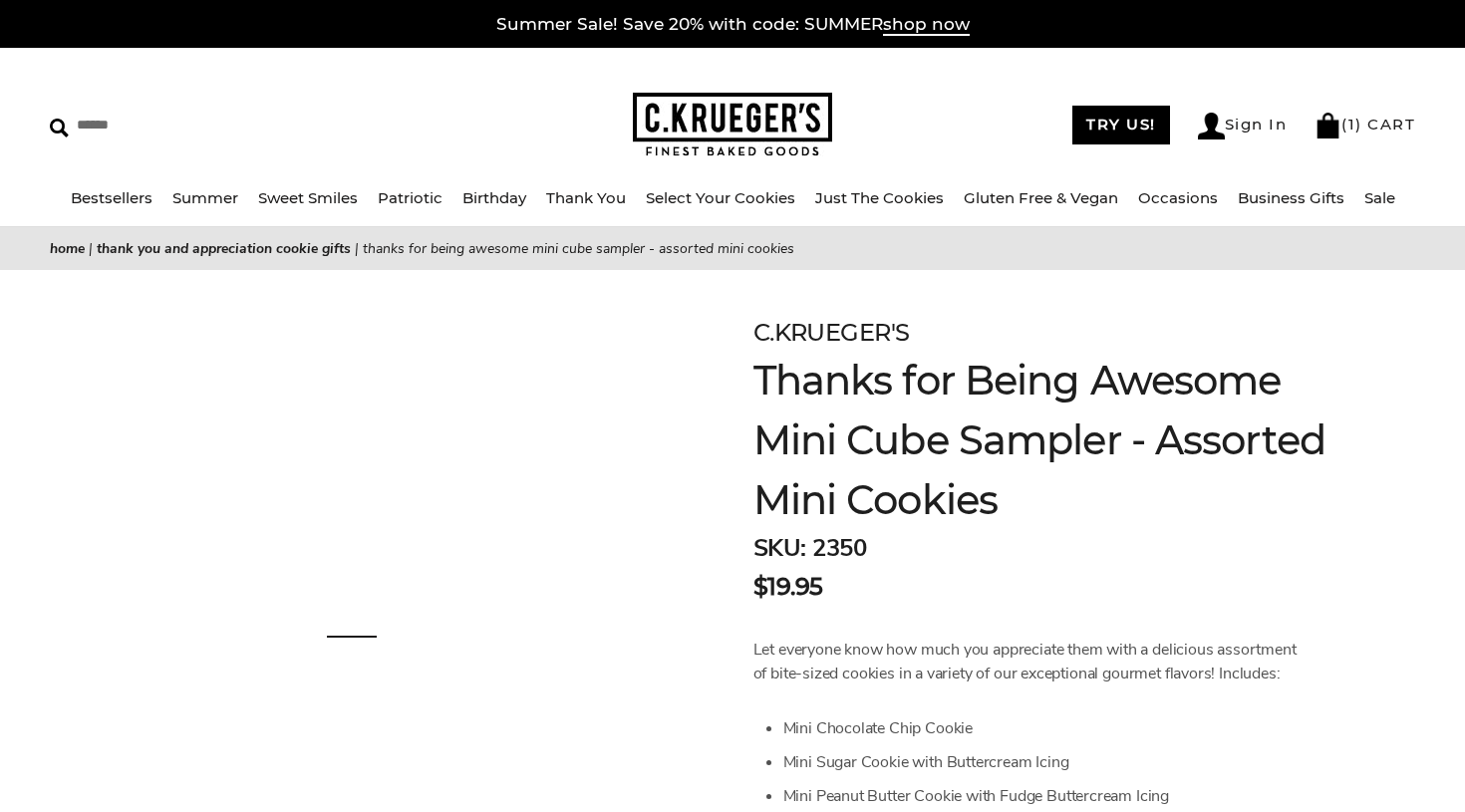 scroll, scrollTop: 0, scrollLeft: 0, axis: both 